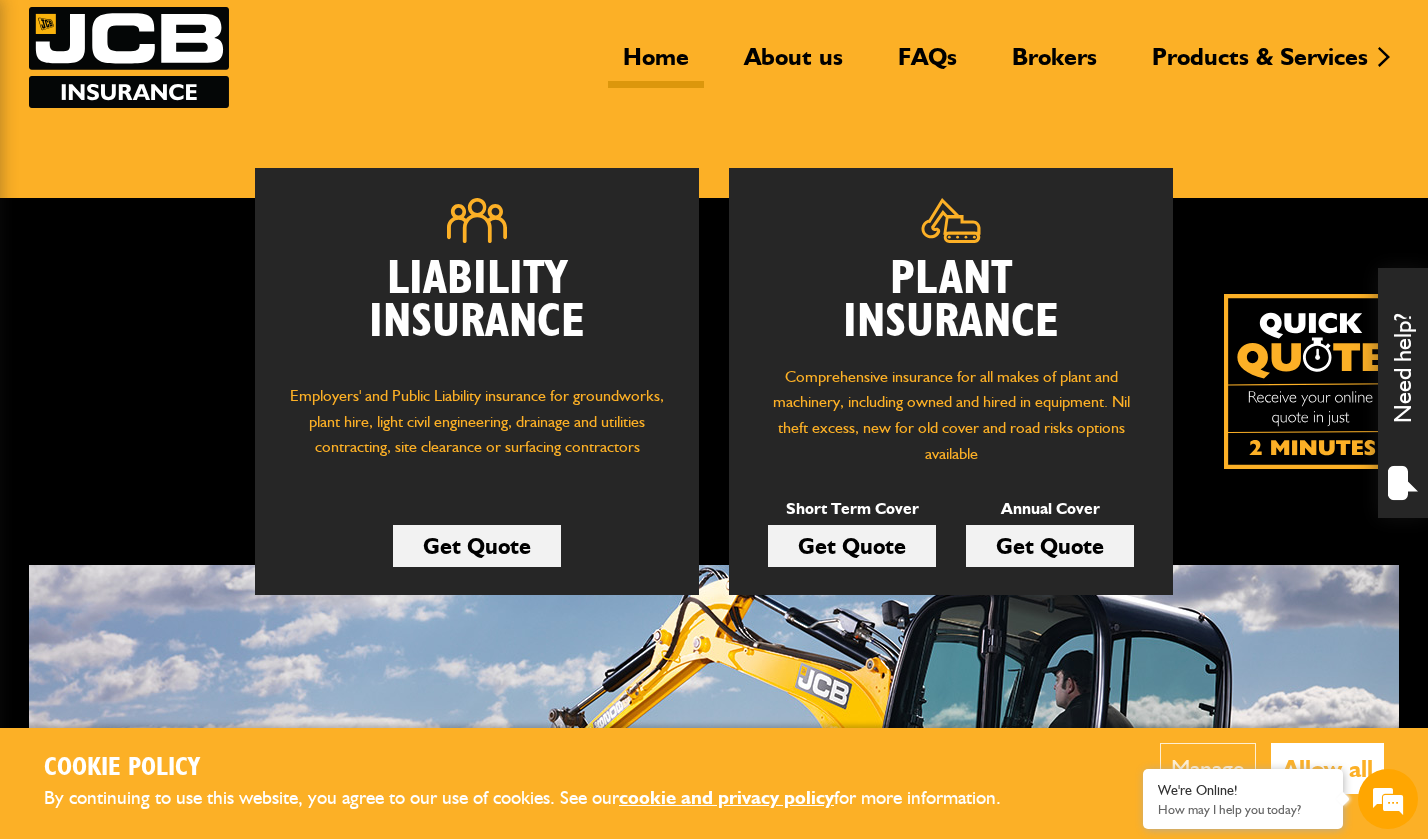 scroll, scrollTop: 138, scrollLeft: 0, axis: vertical 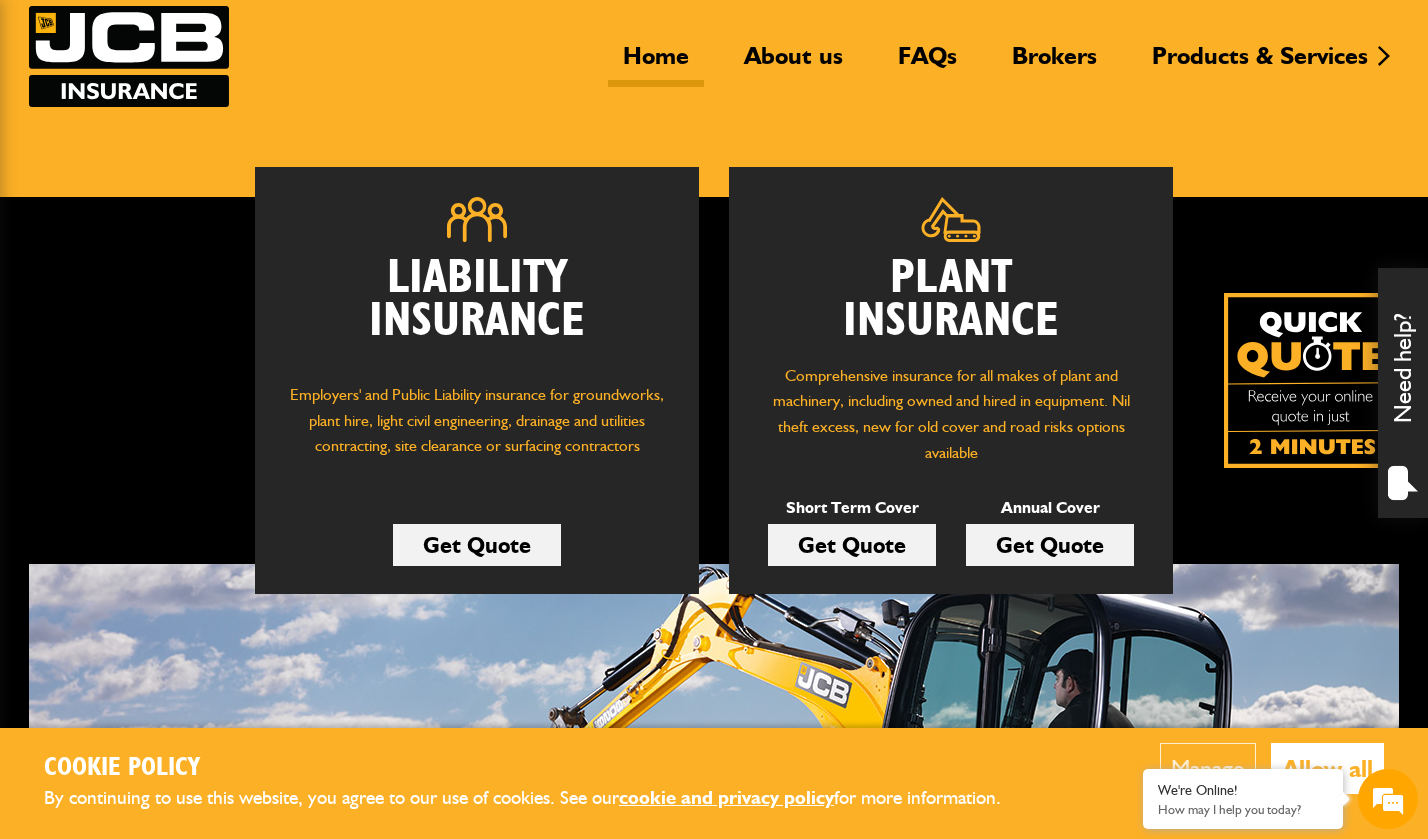 click on "Get Quote" at bounding box center [1050, 545] 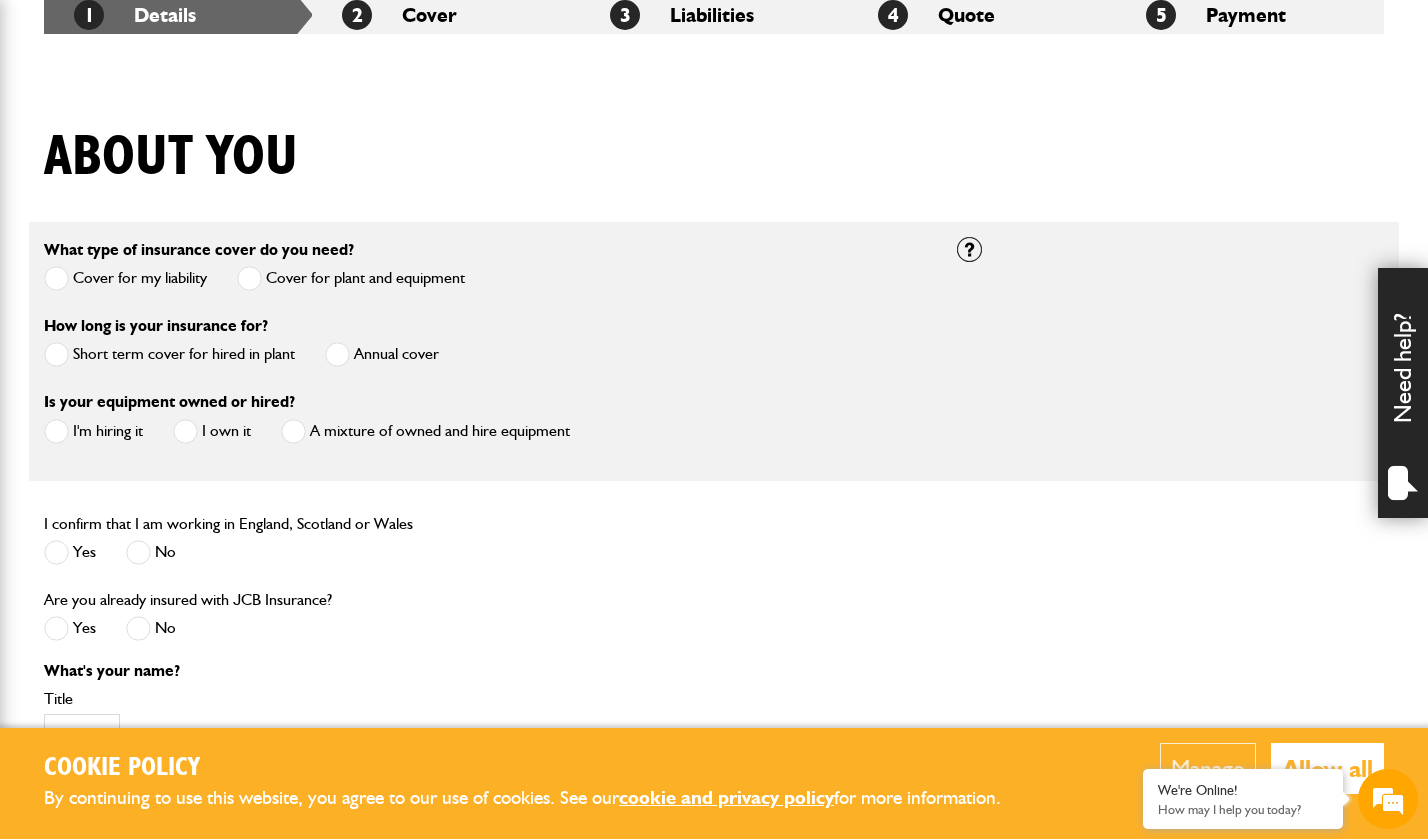 scroll, scrollTop: 407, scrollLeft: 0, axis: vertical 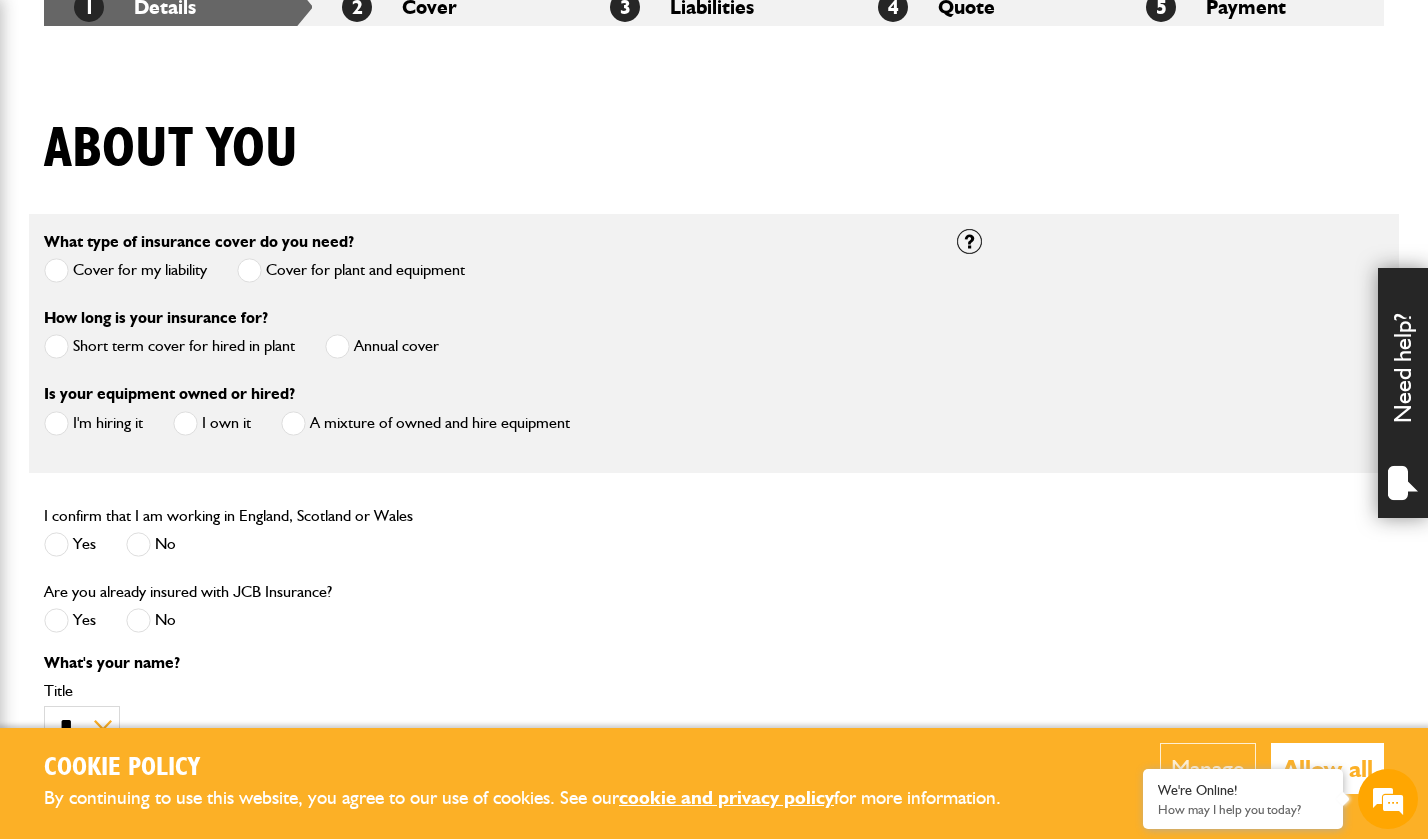 click at bounding box center [337, 346] 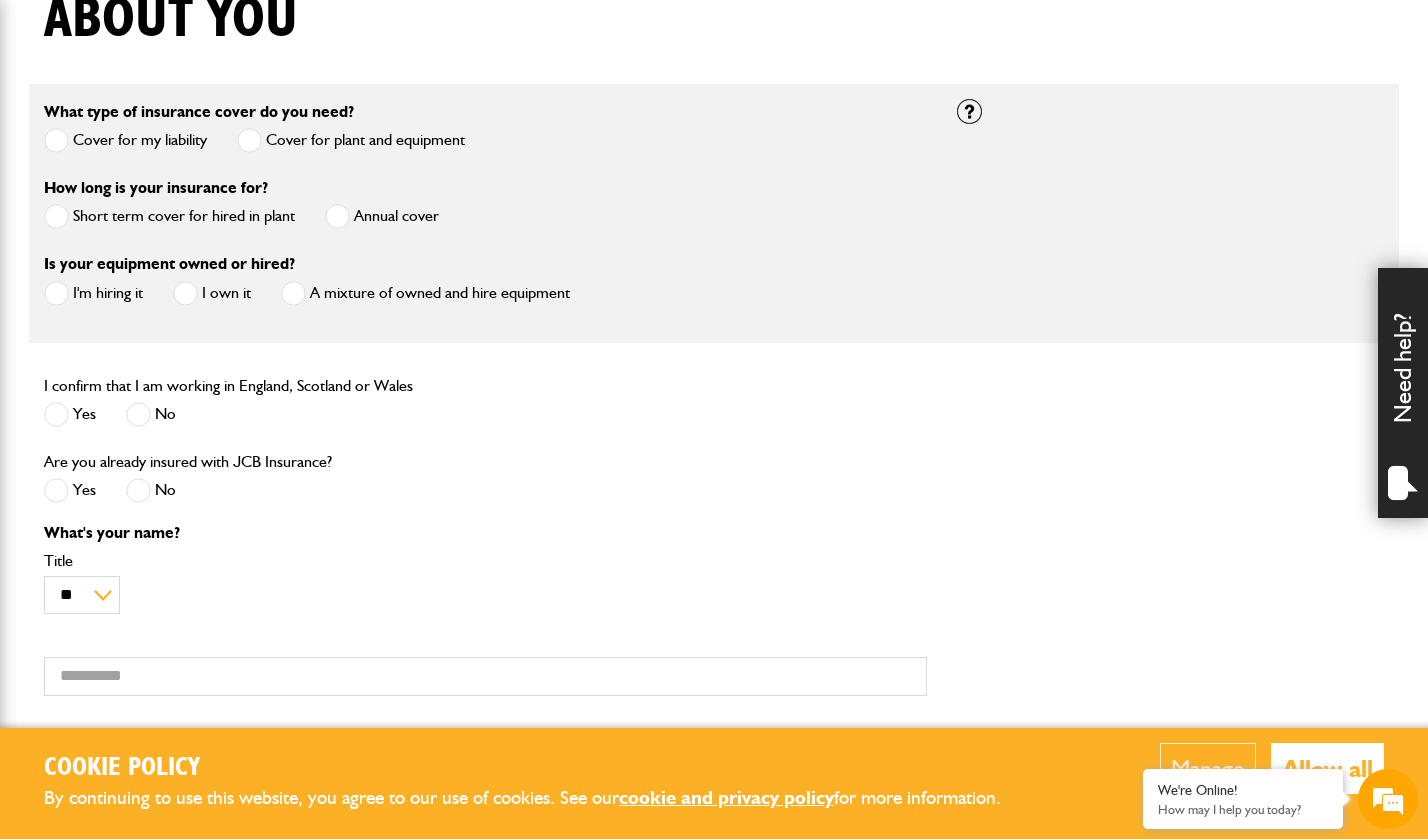 scroll, scrollTop: 553, scrollLeft: 0, axis: vertical 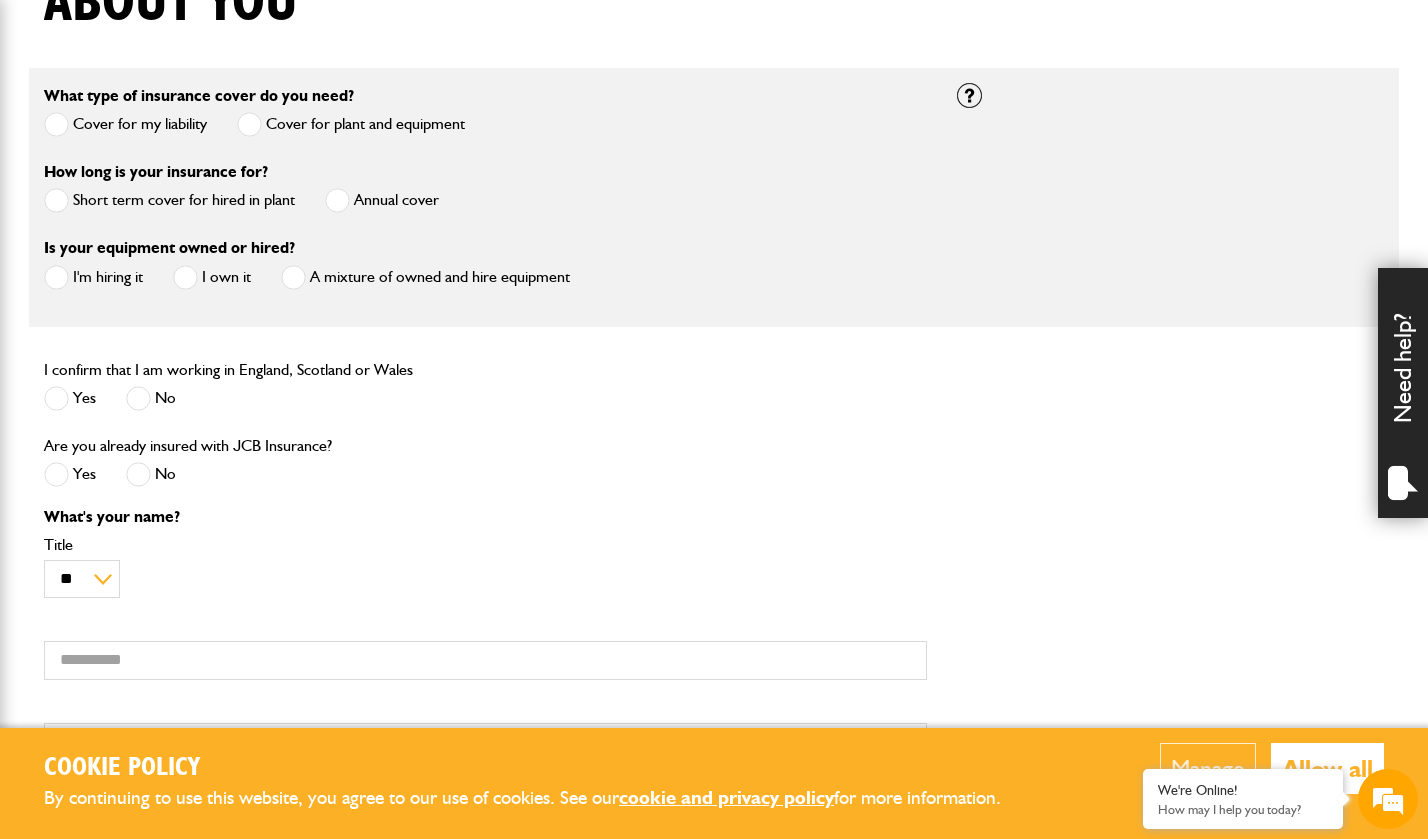 click at bounding box center [56, 398] 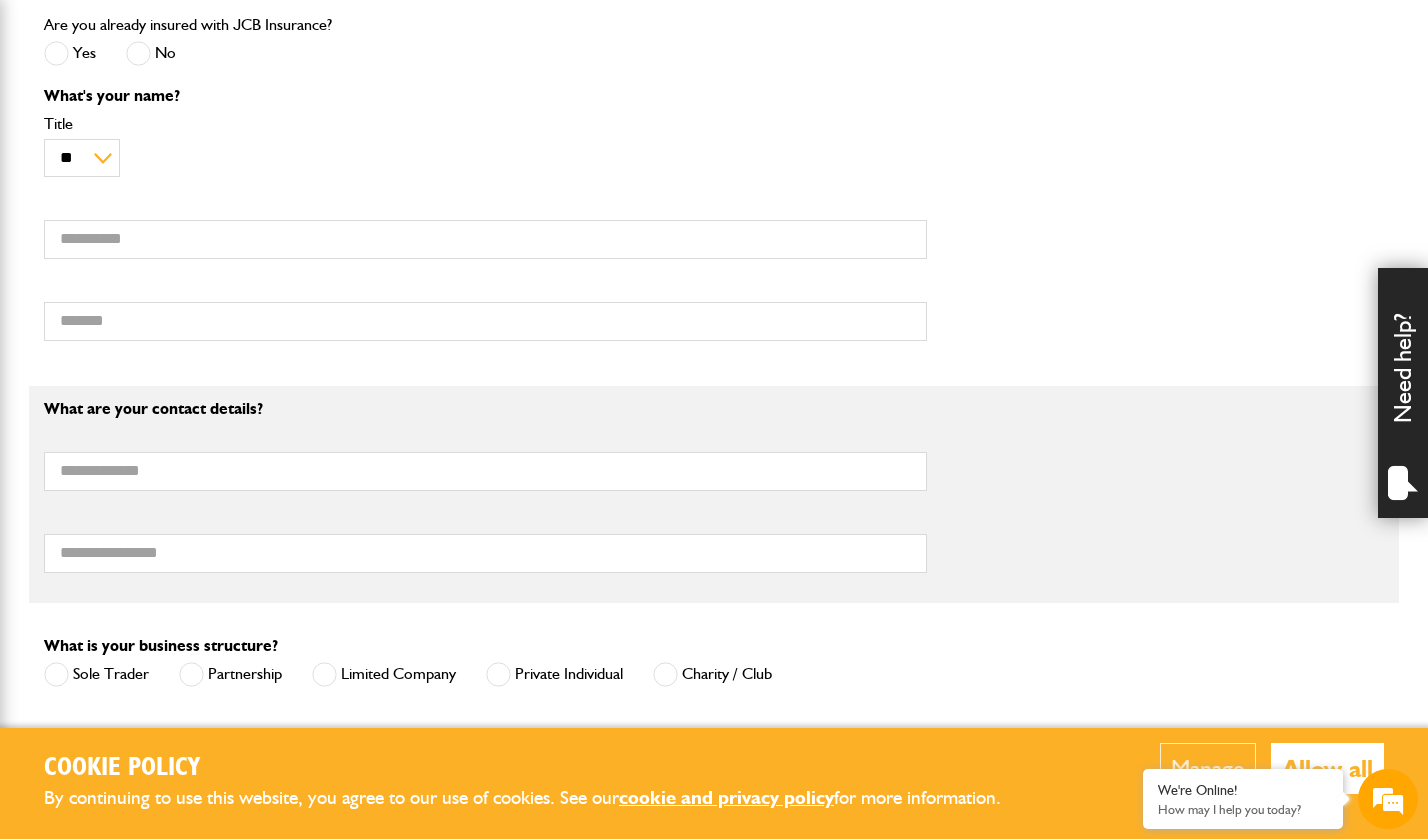scroll, scrollTop: 1076, scrollLeft: 0, axis: vertical 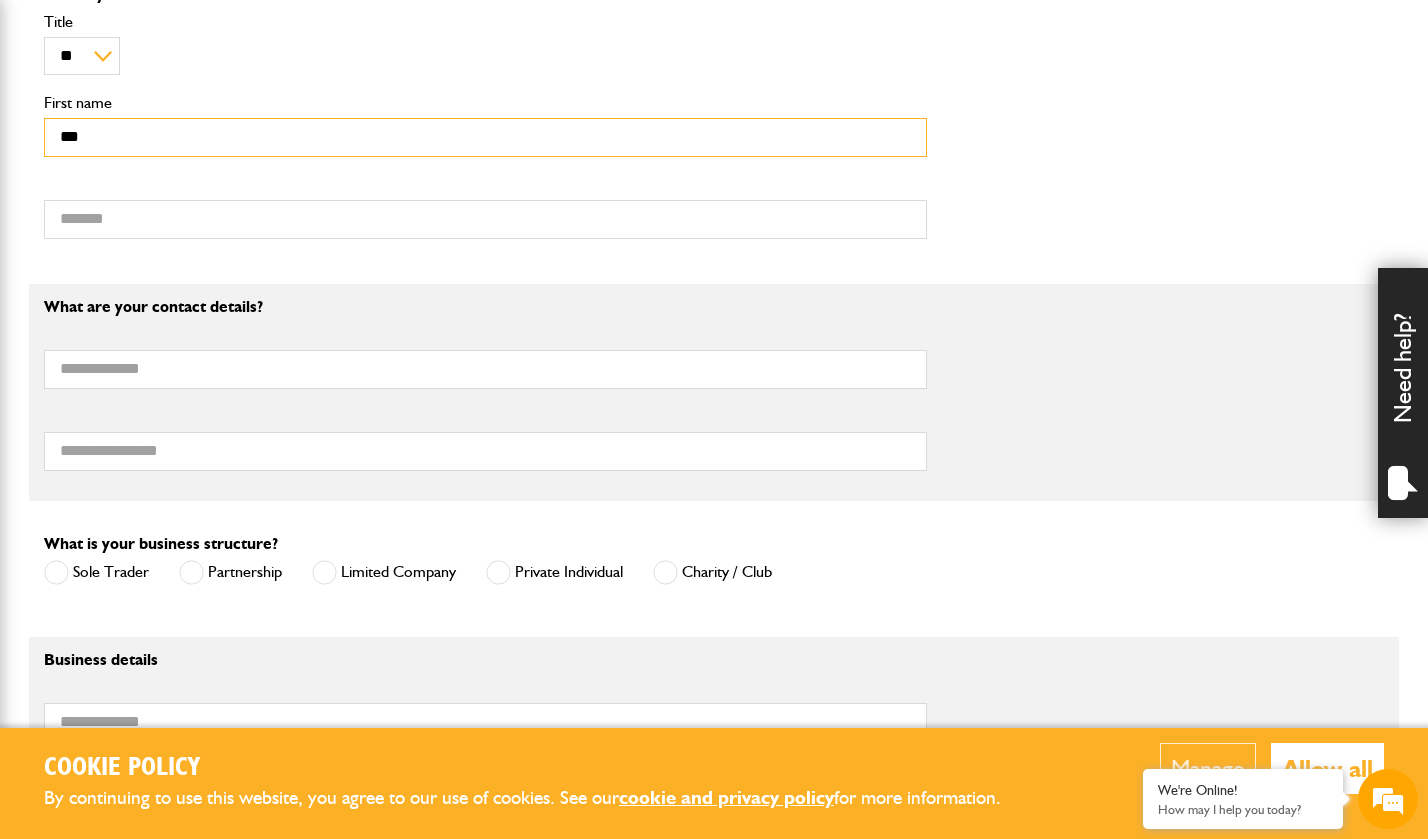 type on "***" 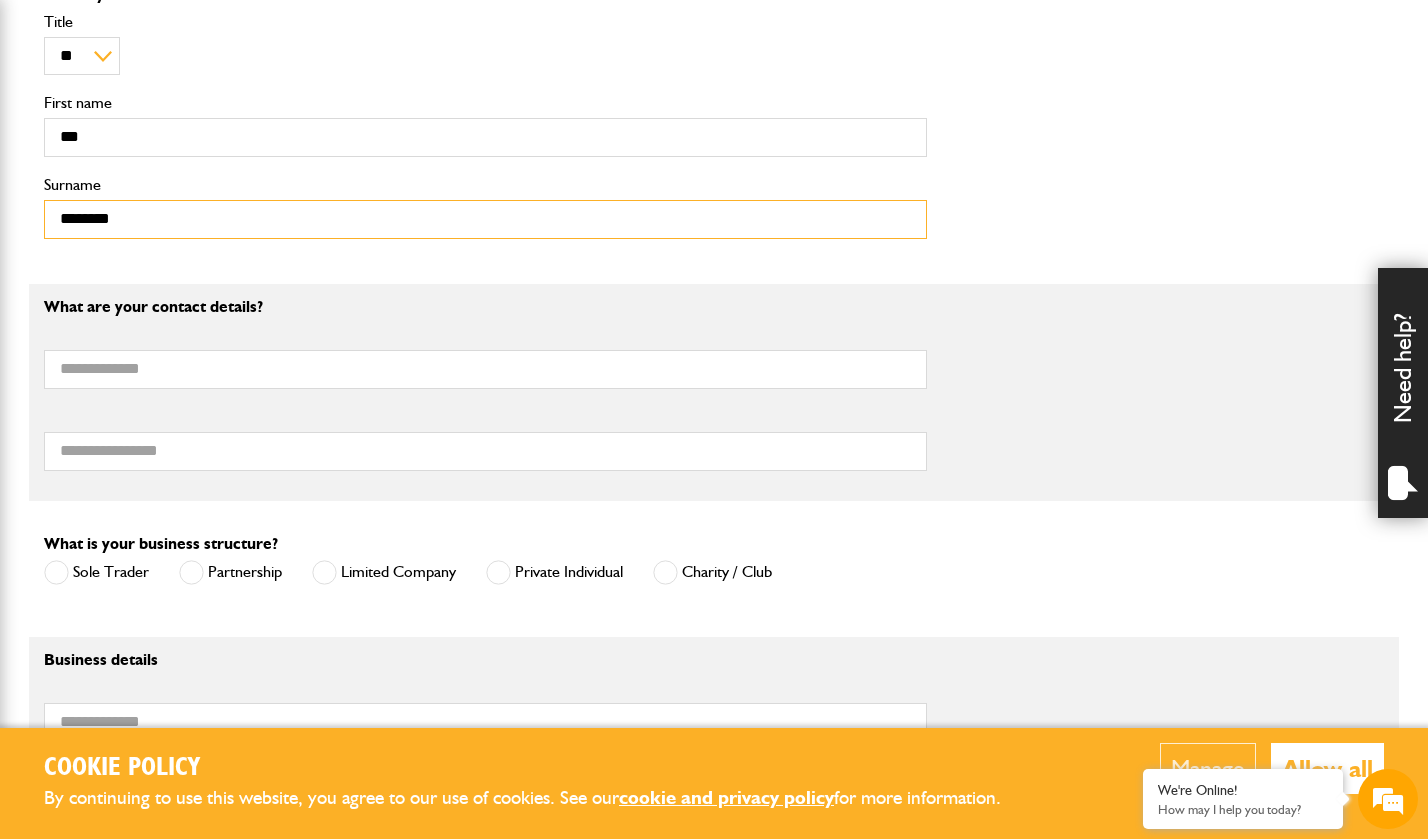 type on "********" 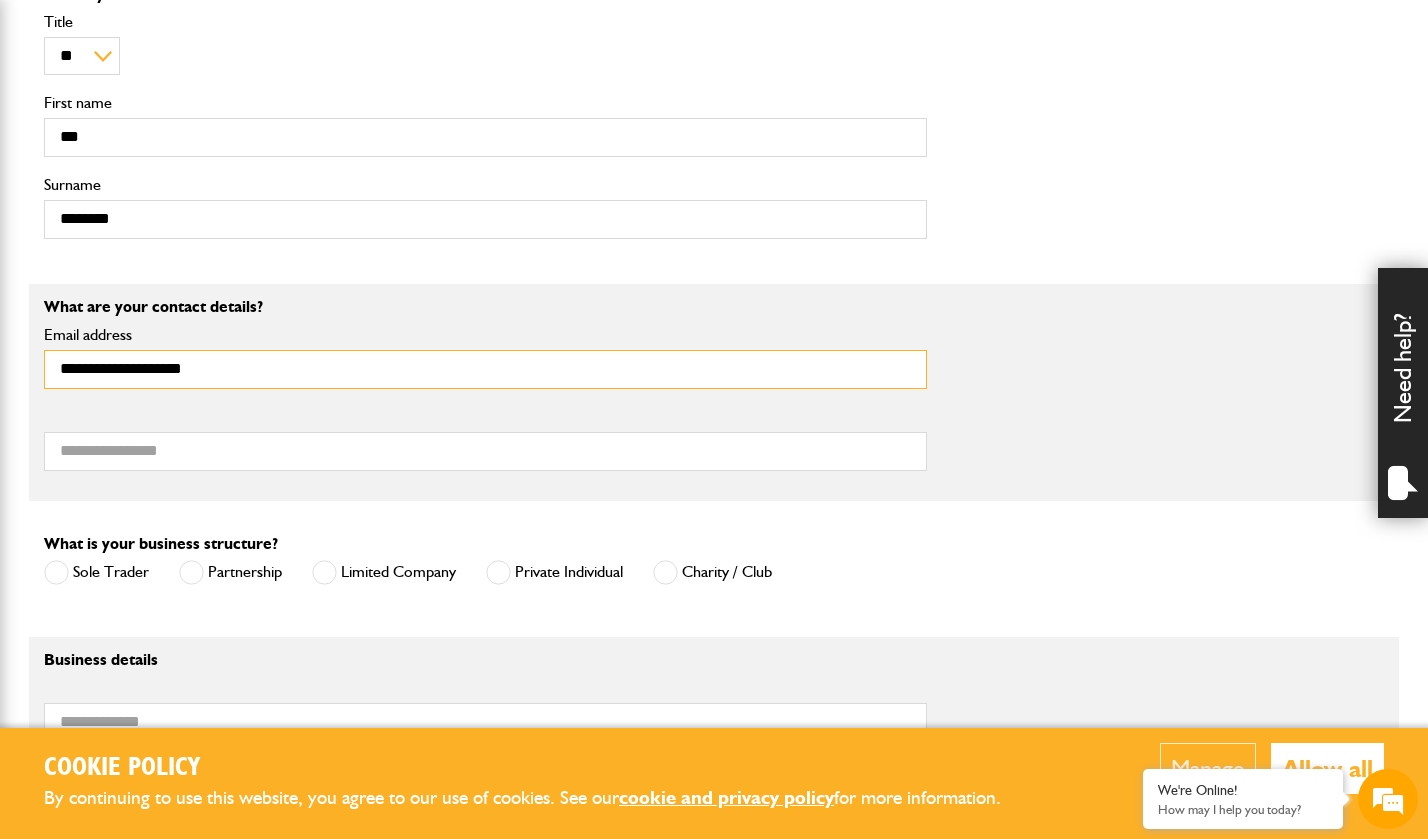 type on "**********" 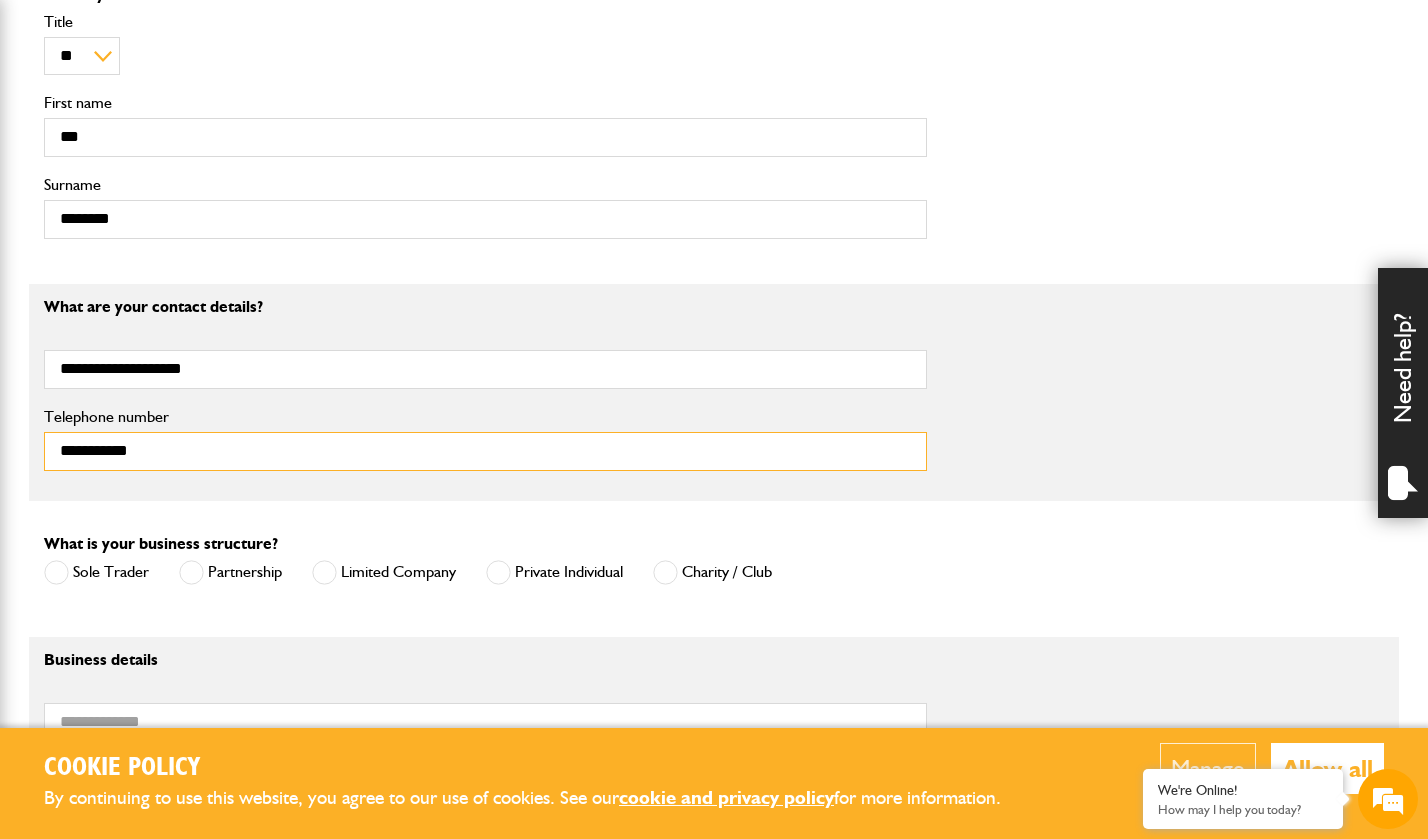 type on "**********" 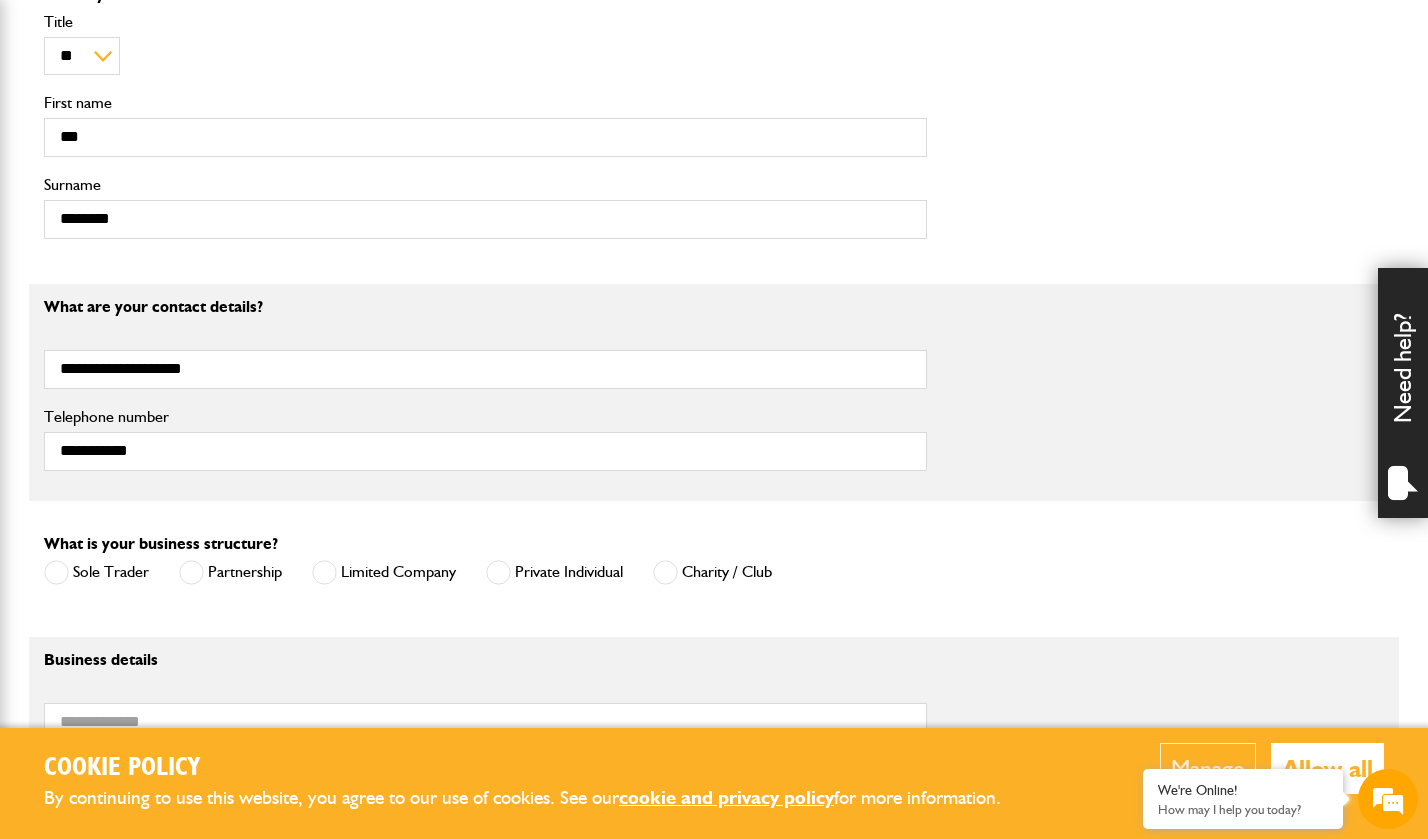 click at bounding box center (324, 572) 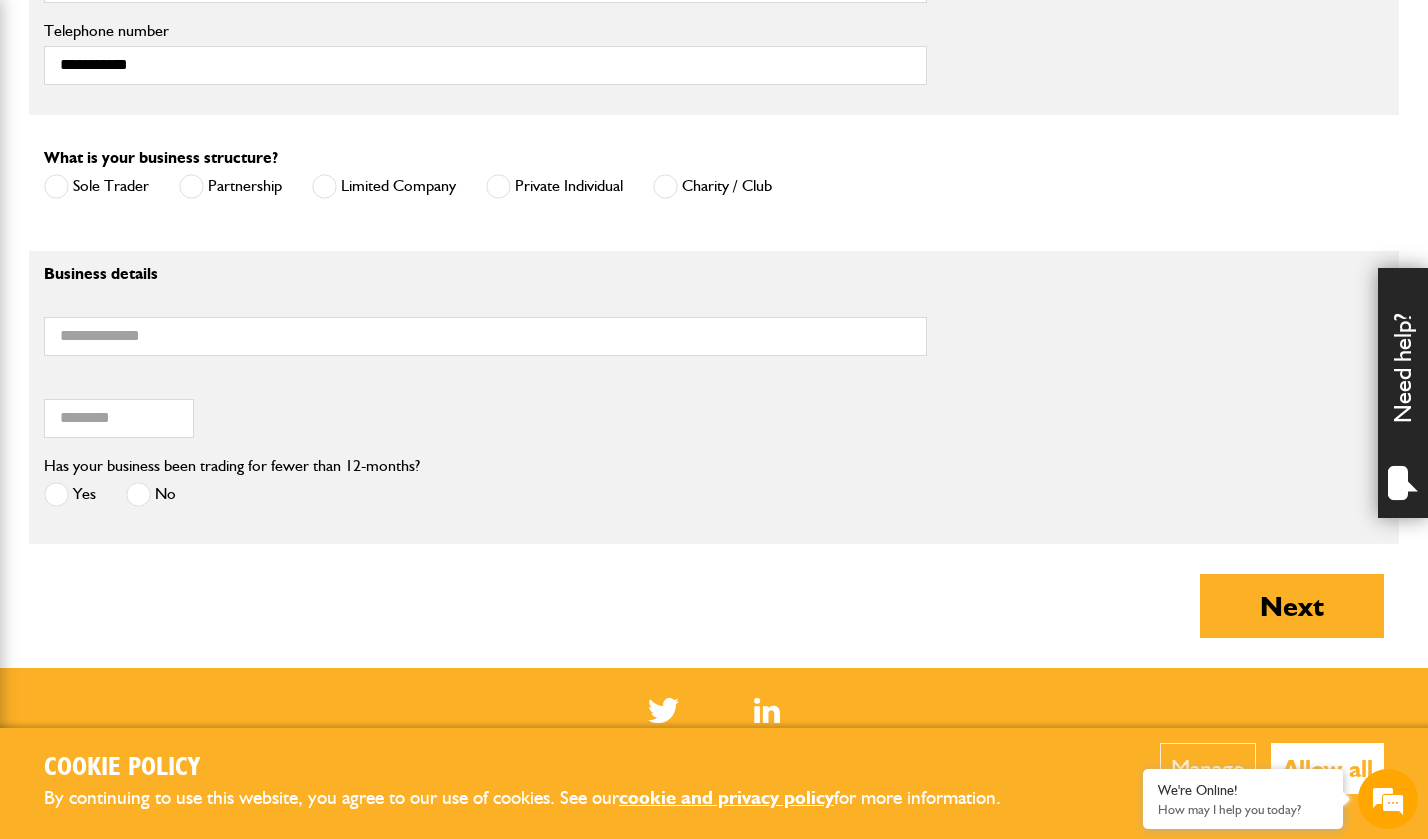 scroll, scrollTop: 1467, scrollLeft: 0, axis: vertical 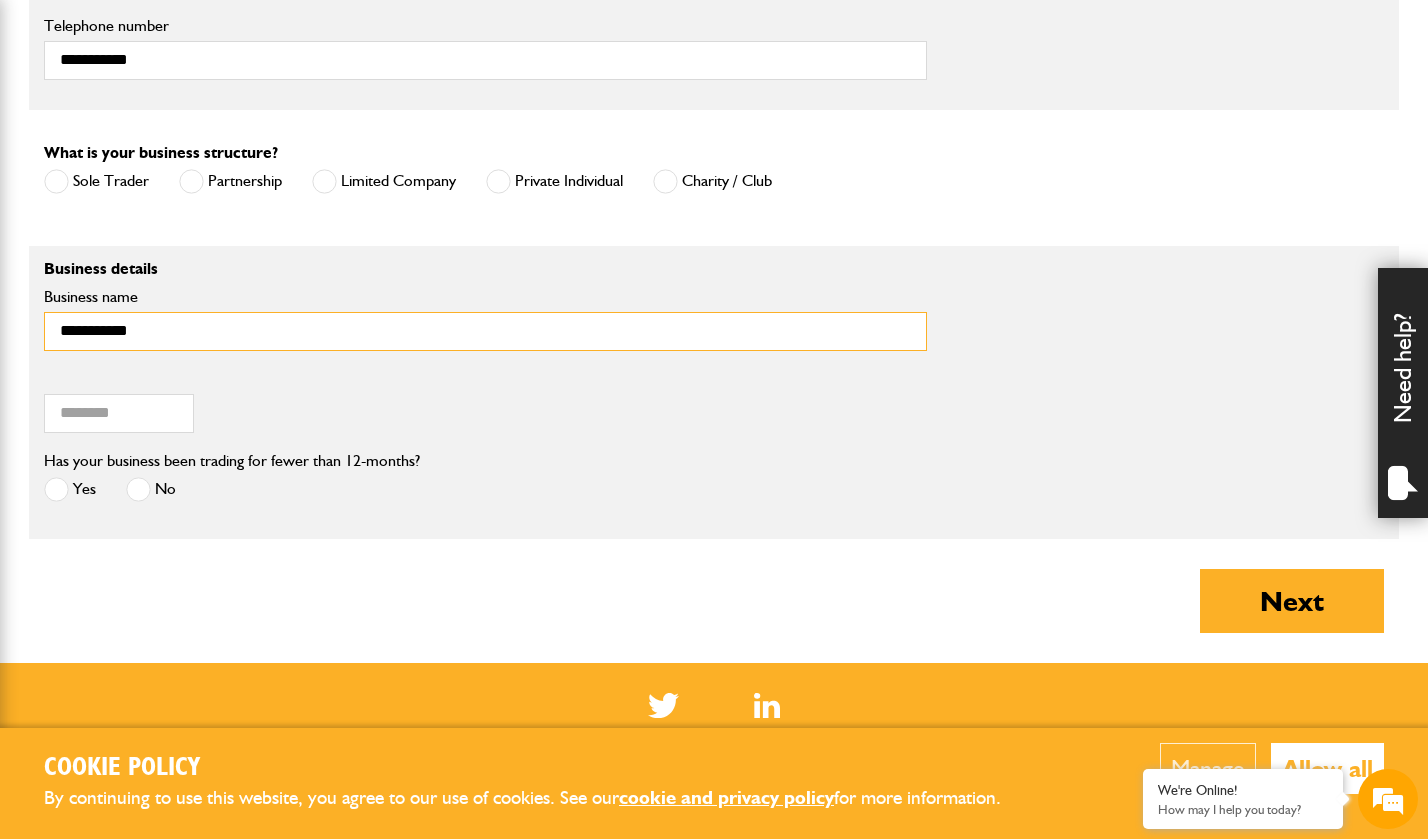 type on "**********" 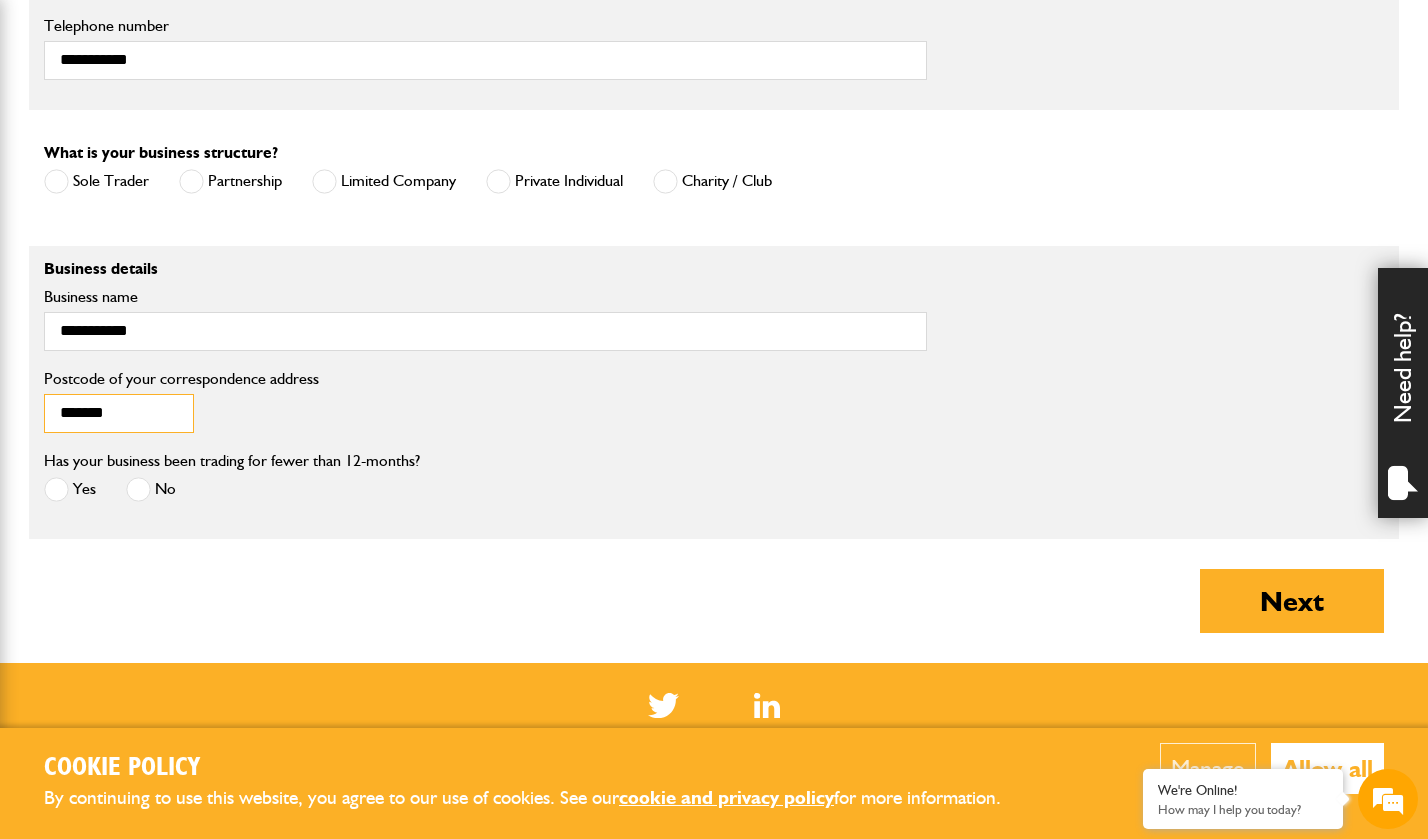 type on "*******" 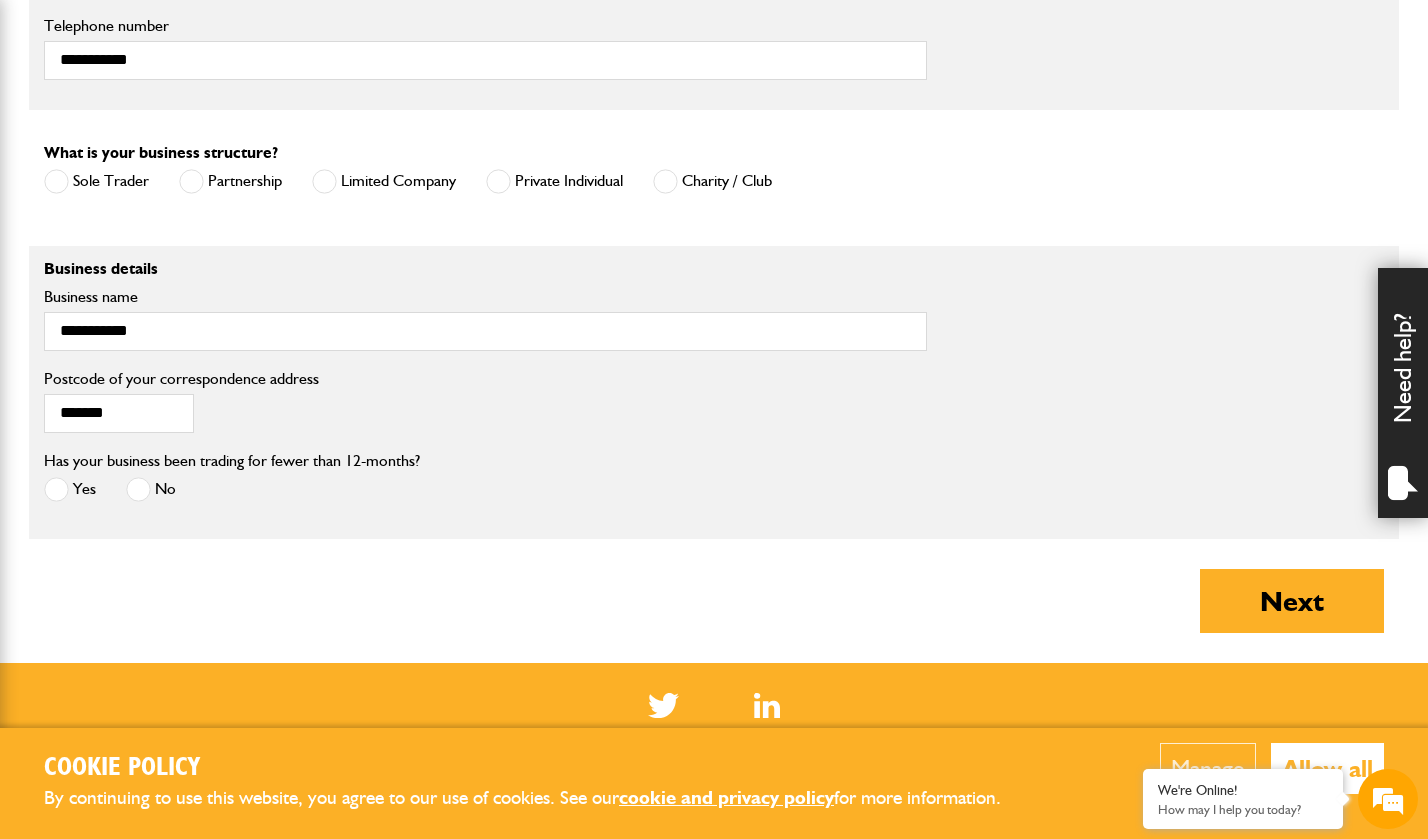 click at bounding box center [138, 489] 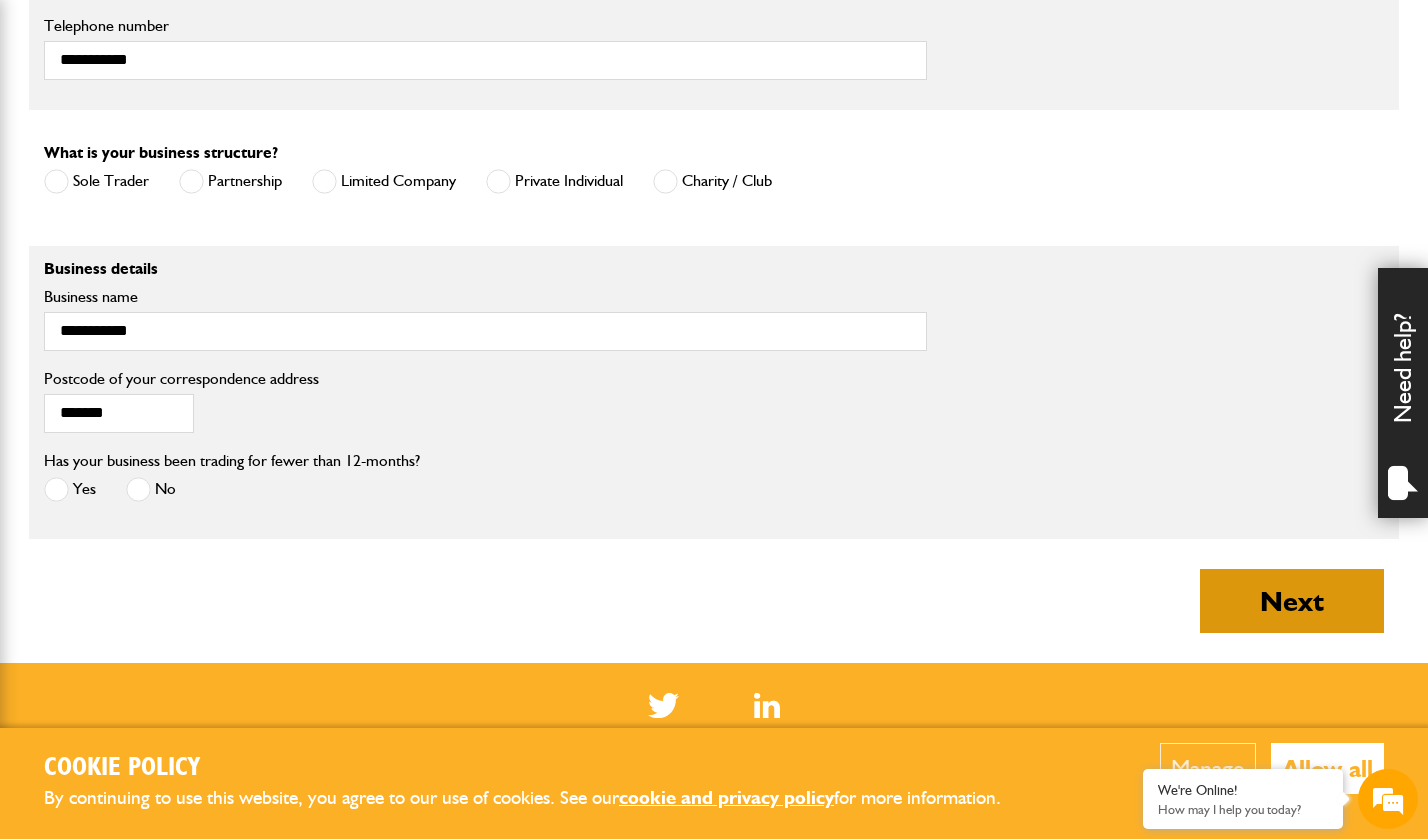 click on "Next" at bounding box center (1292, 601) 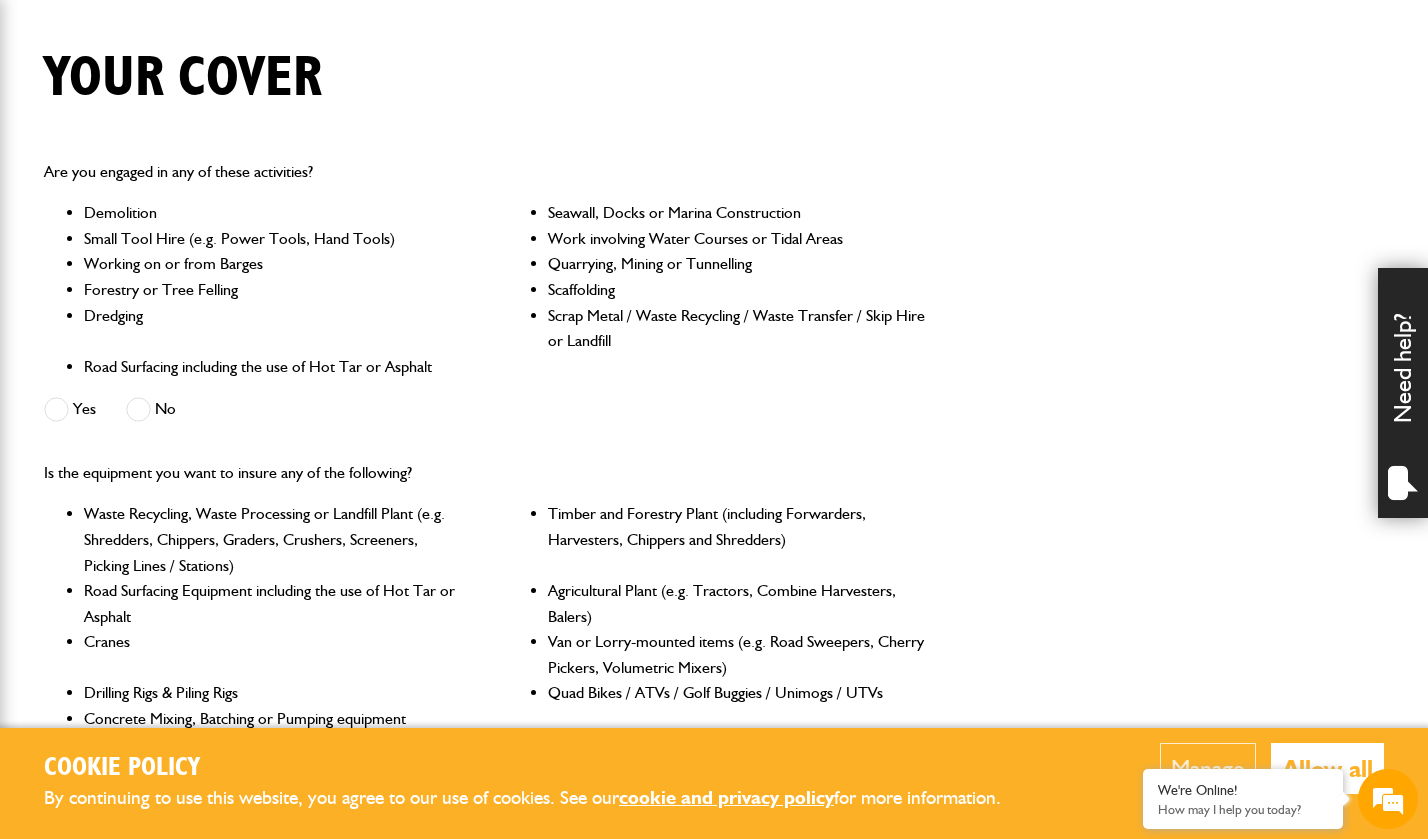 scroll, scrollTop: 543, scrollLeft: 0, axis: vertical 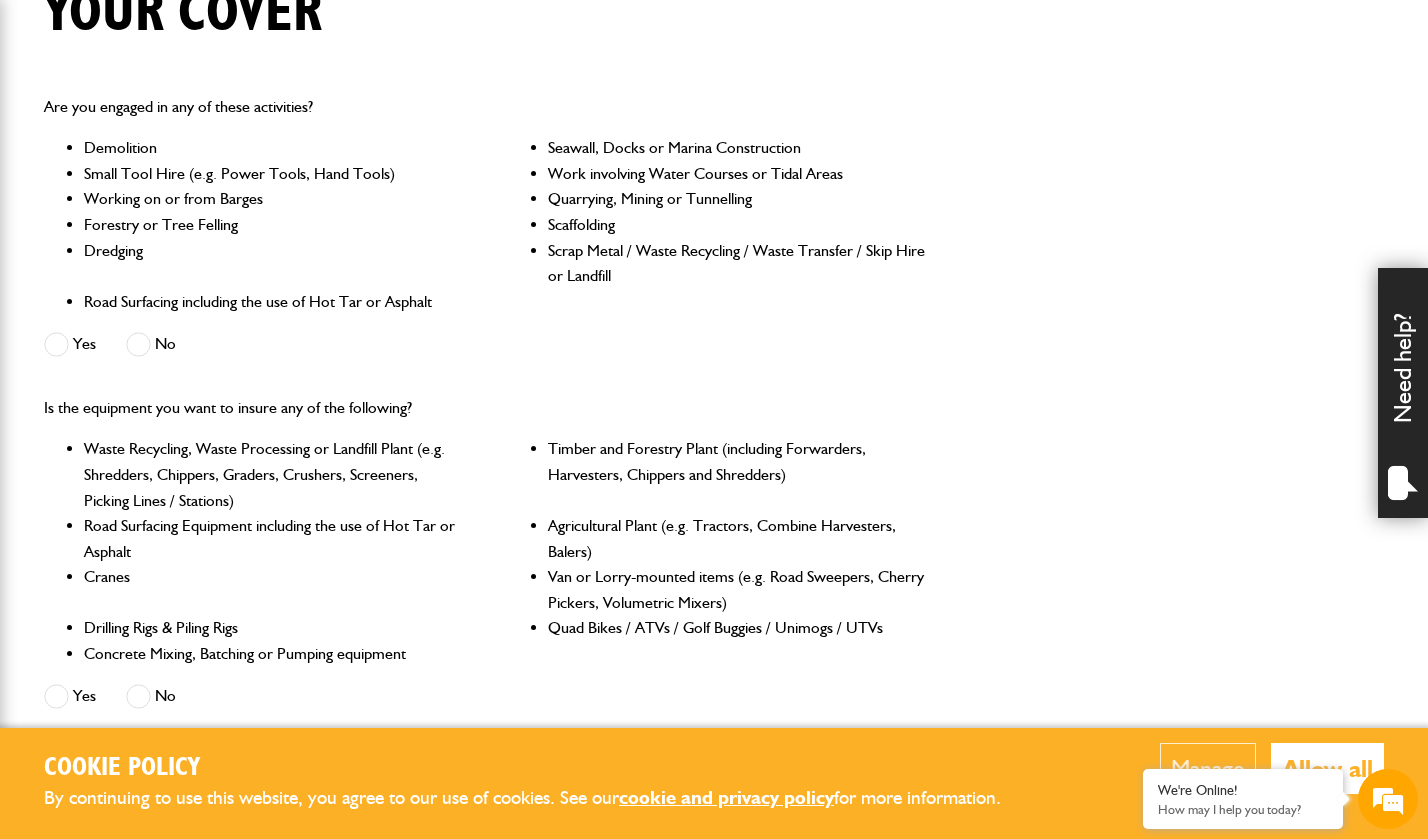 click at bounding box center [138, 344] 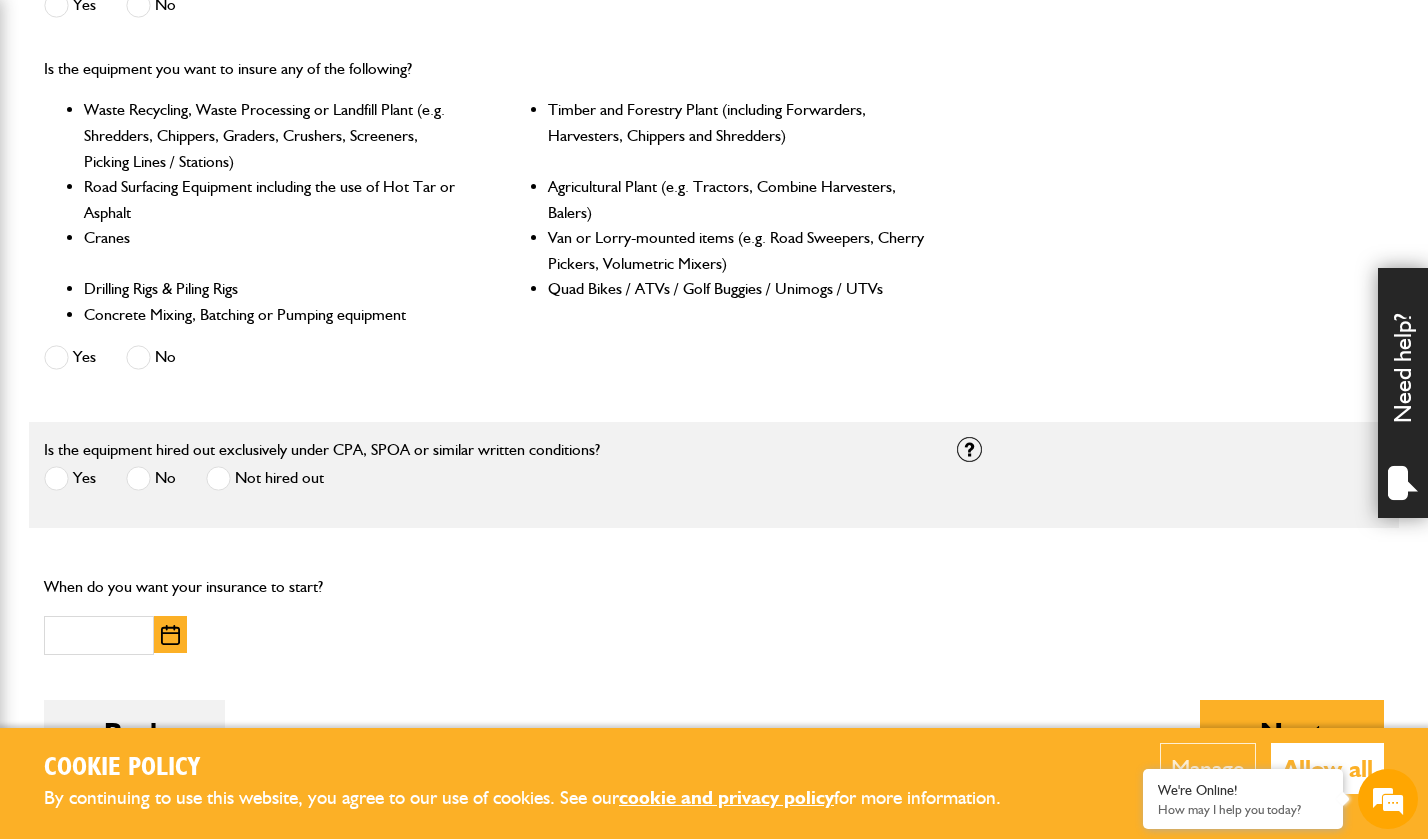 scroll, scrollTop: 890, scrollLeft: 0, axis: vertical 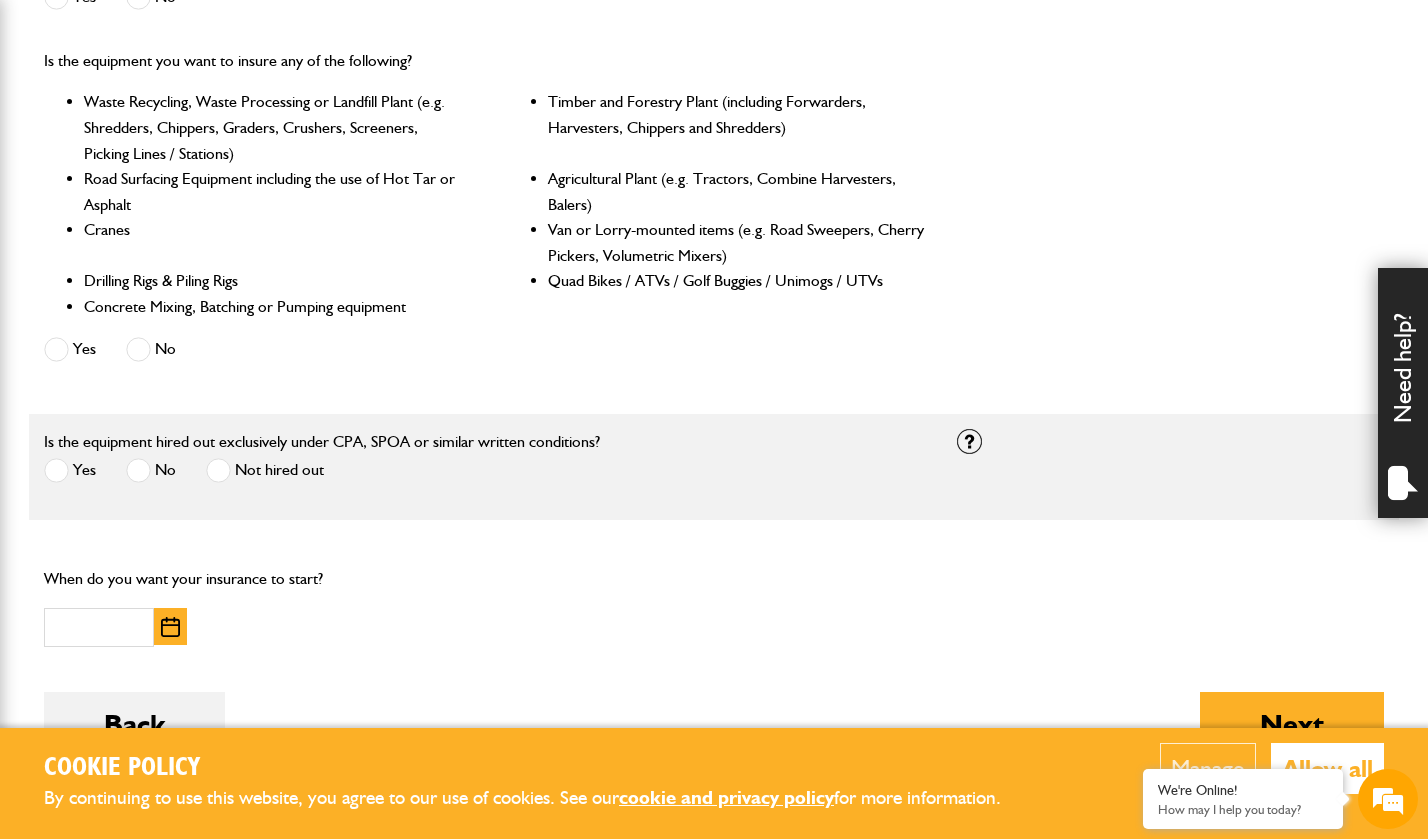 click at bounding box center [138, 349] 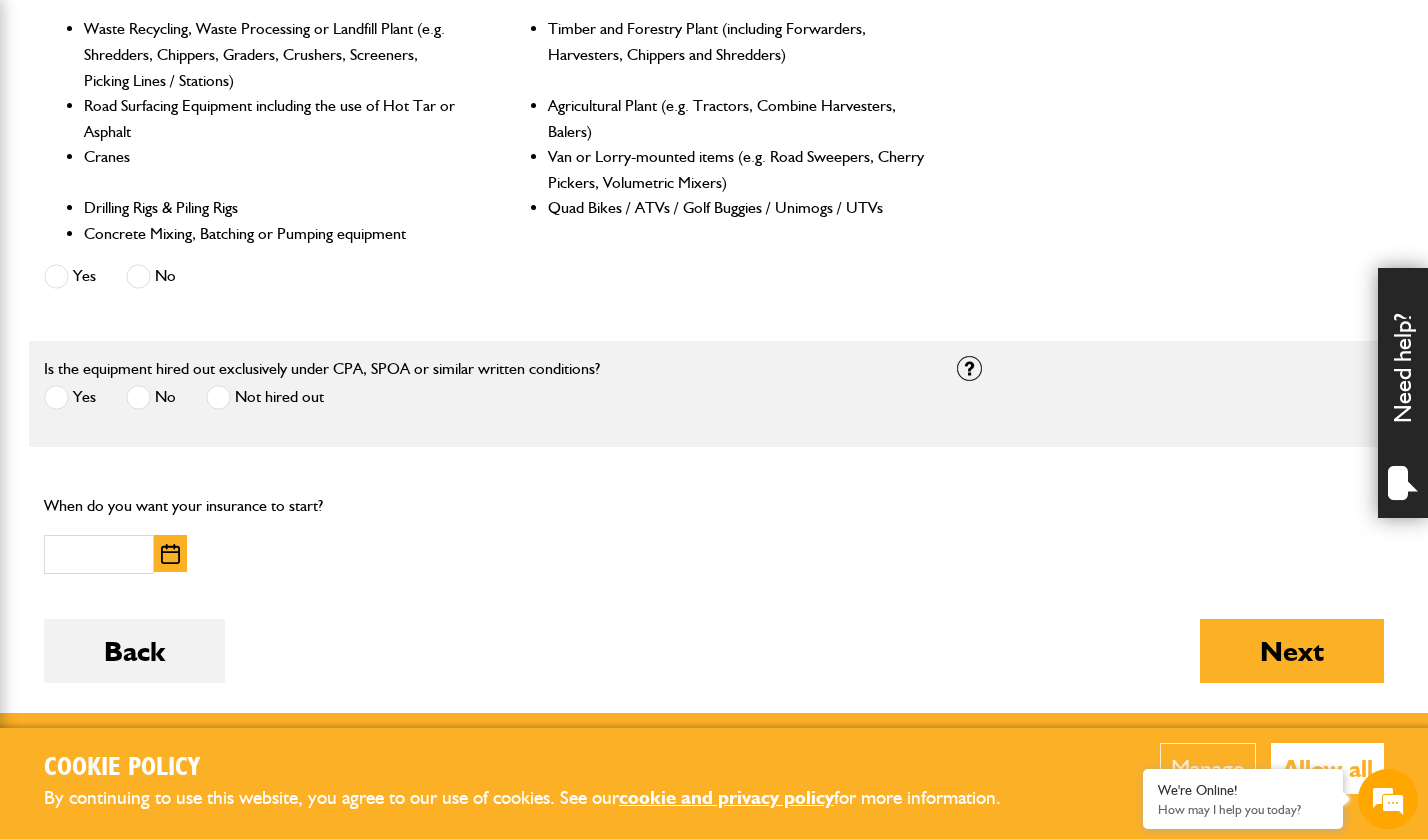 scroll, scrollTop: 965, scrollLeft: 0, axis: vertical 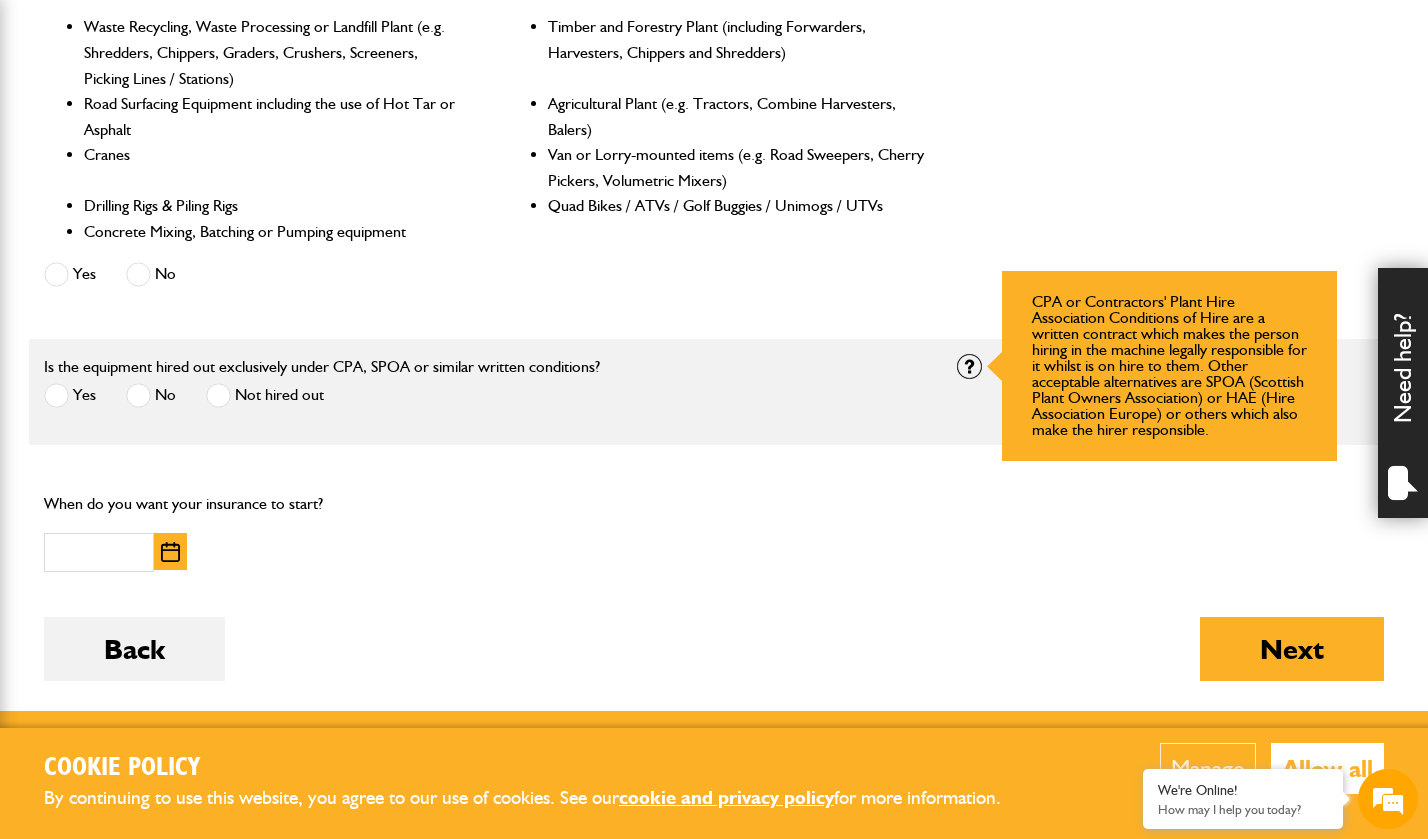 click at bounding box center [969, 366] 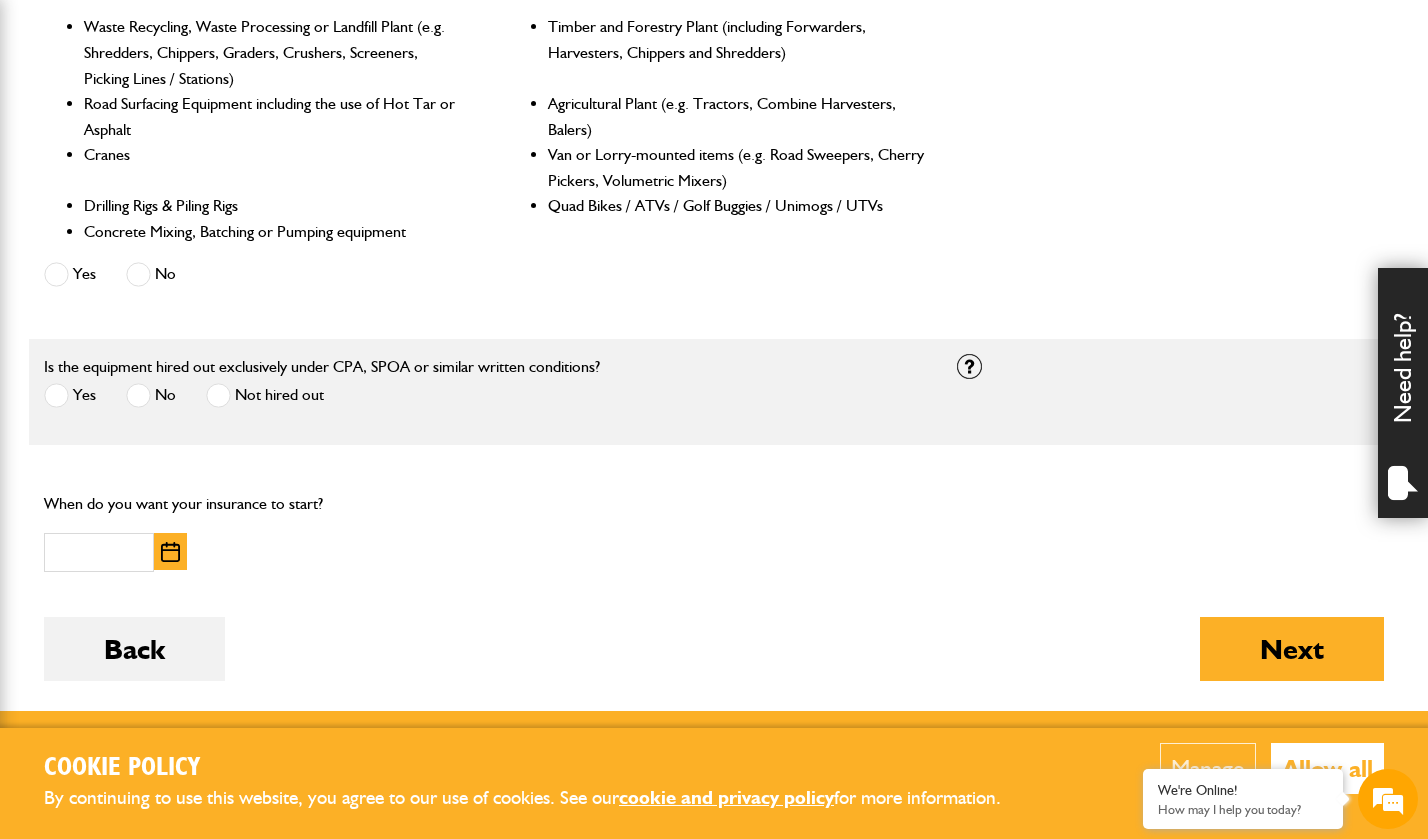 click at bounding box center [56, 395] 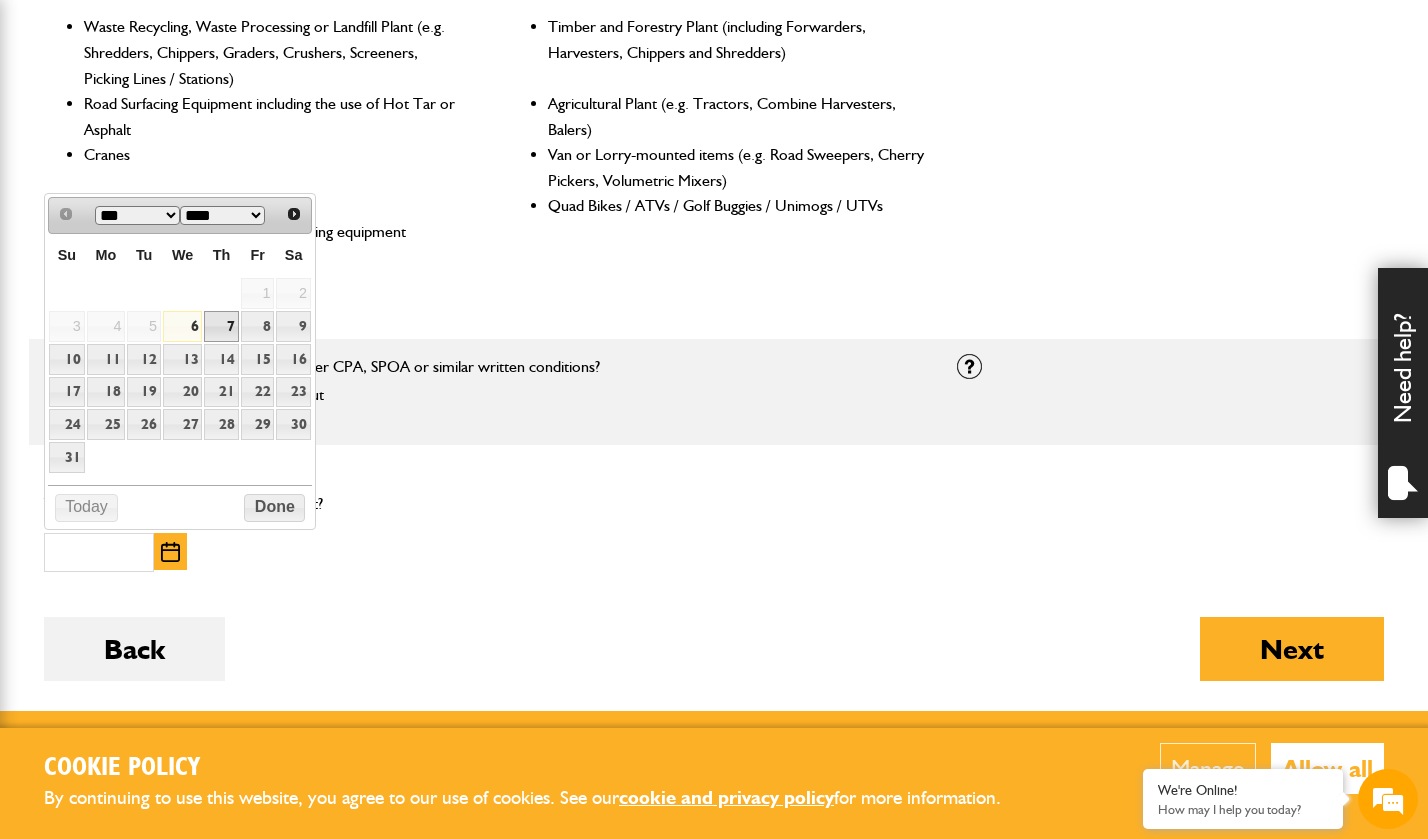 click on "7" at bounding box center (221, 326) 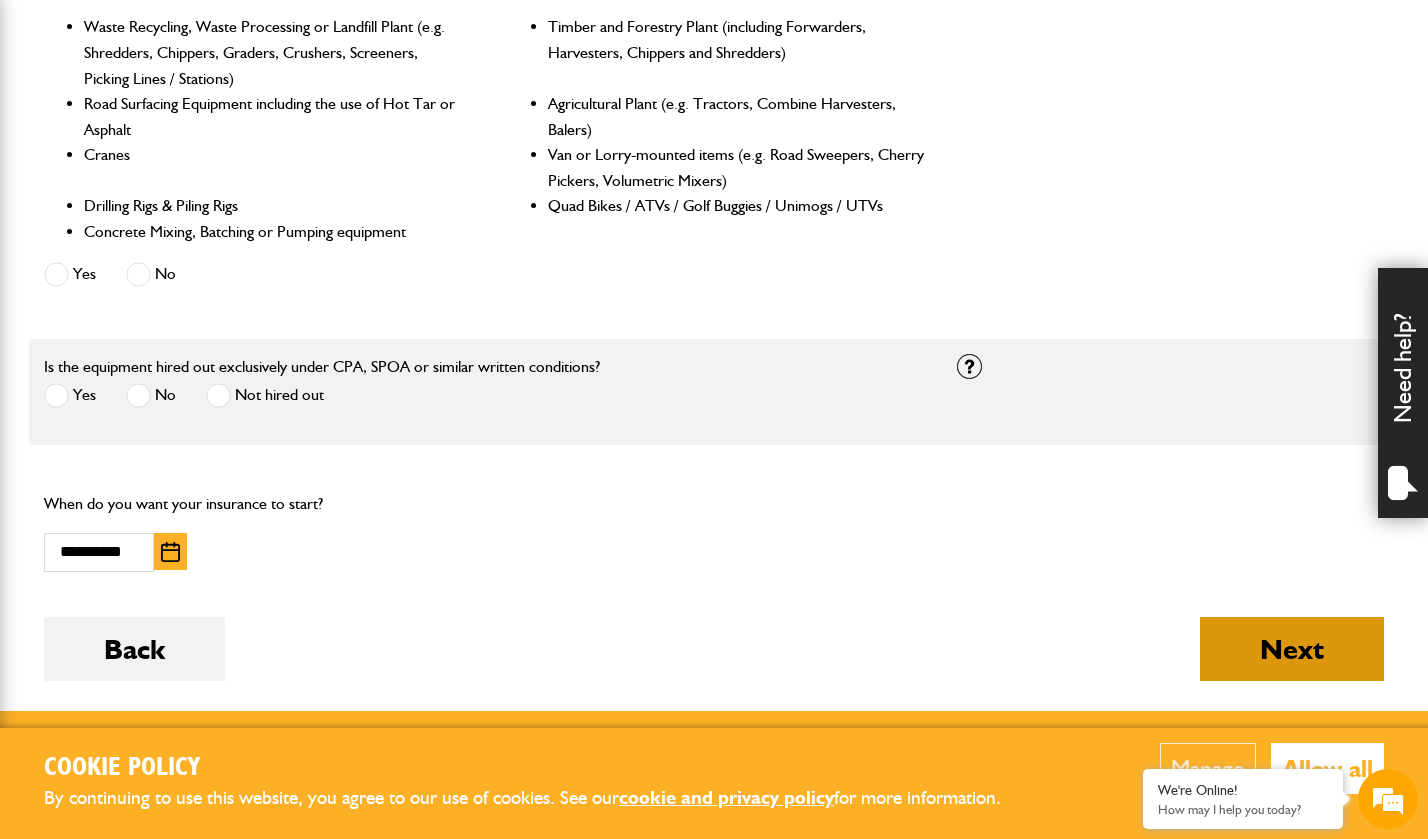 click on "Next" at bounding box center [1292, 649] 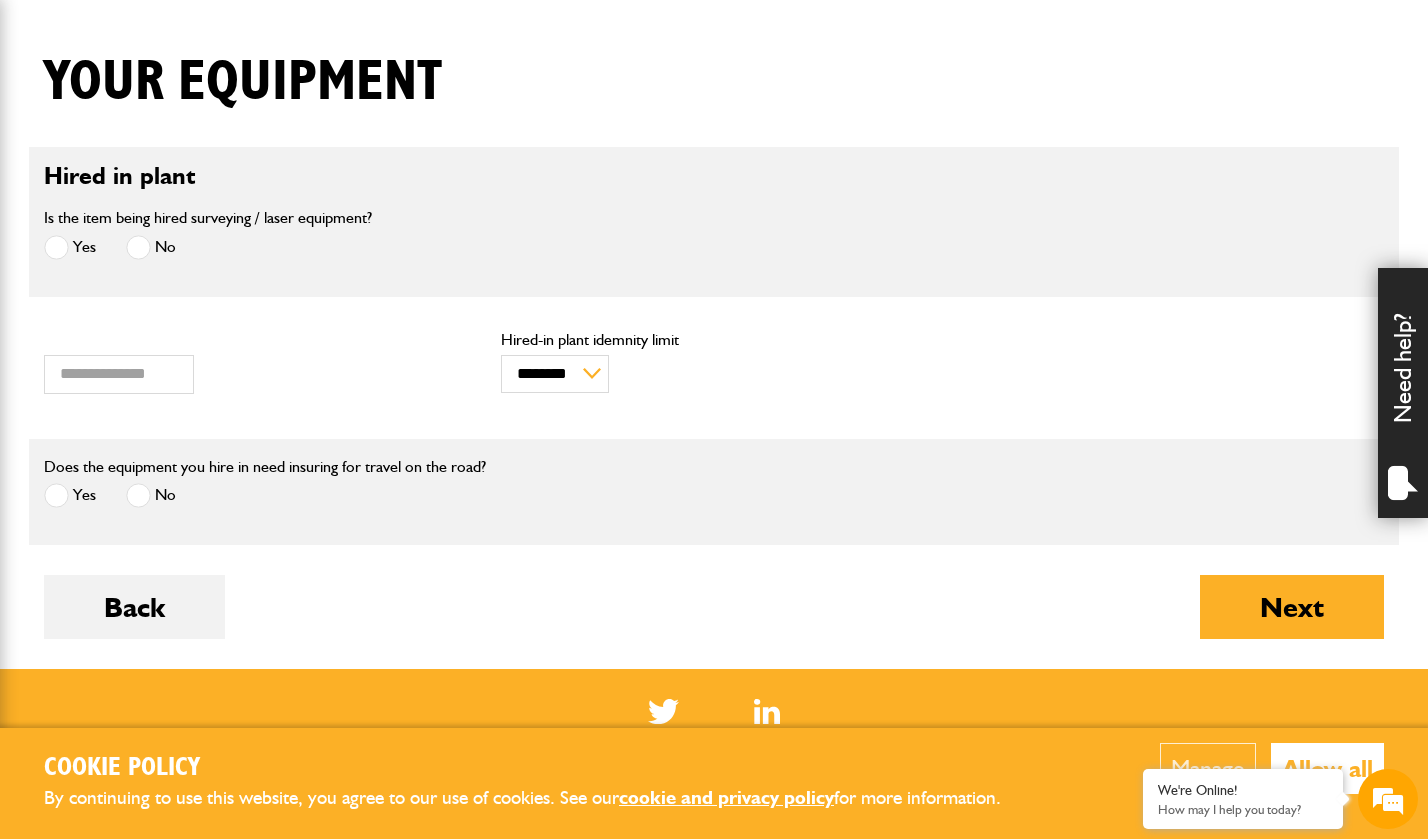 scroll, scrollTop: 482, scrollLeft: 0, axis: vertical 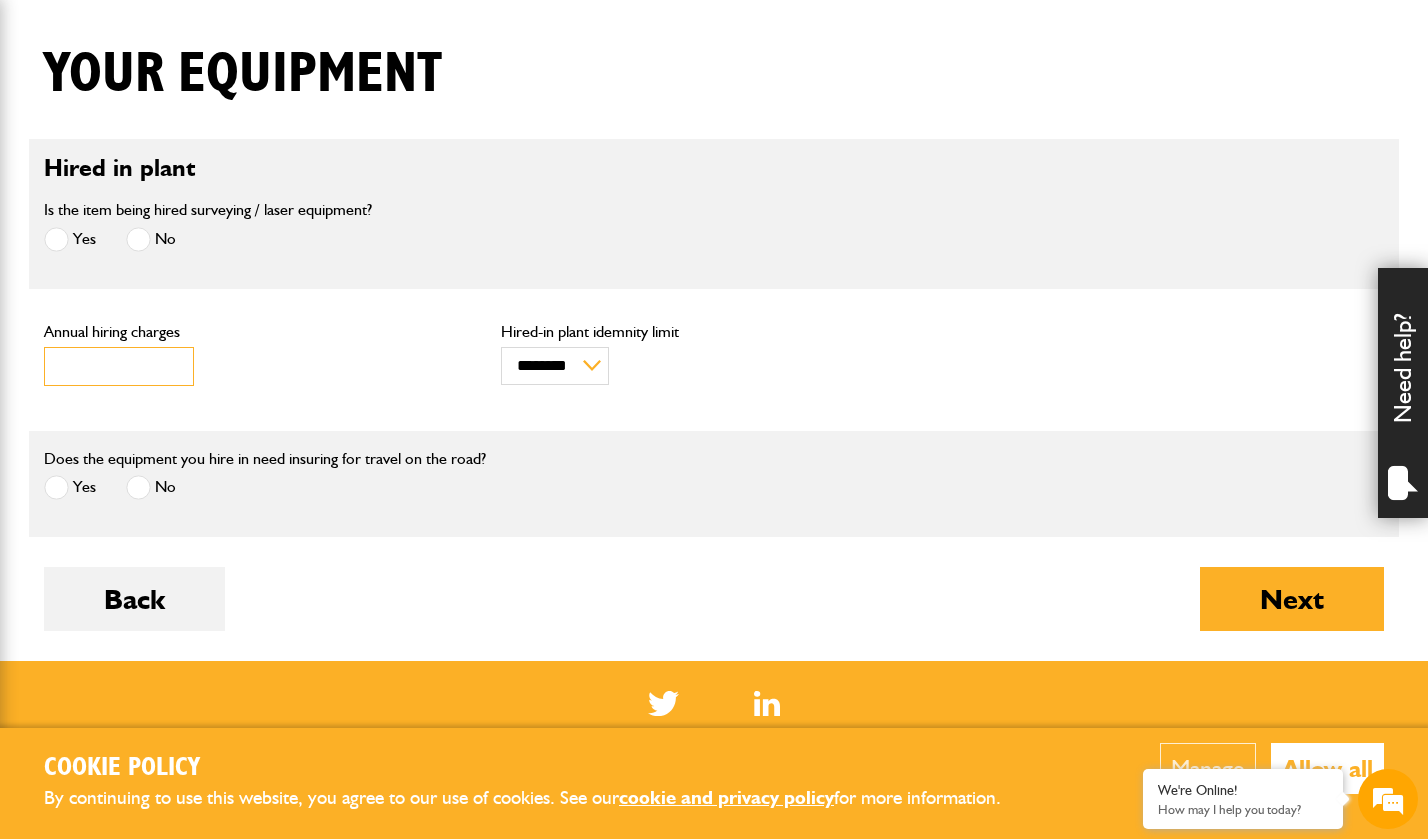 drag, startPoint x: 127, startPoint y: 362, endPoint x: -42, endPoint y: 349, distance: 169.49927 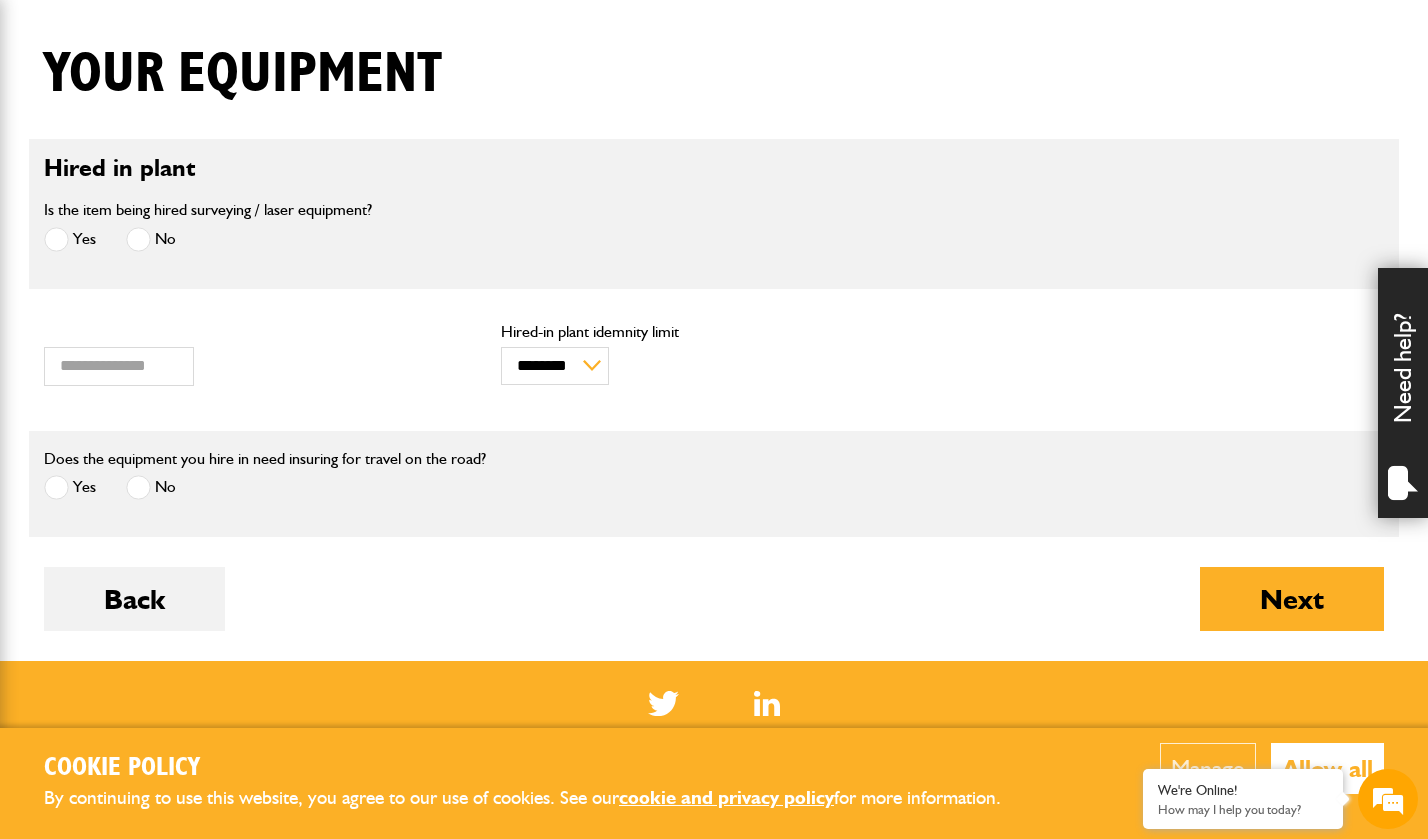 click on "Hired in plant
Is the item being hired surveying / laser equipment?
Yes
No
Value of the surveying / laser equipment (£)
*****
Annual hiring charges
********
********
Hired-in plant idemnity limit
Does the equipment you hire in need insuring for travel on the road?
Yes
No
Hiring charge for road risks
Back
Next" at bounding box center (714, 400) 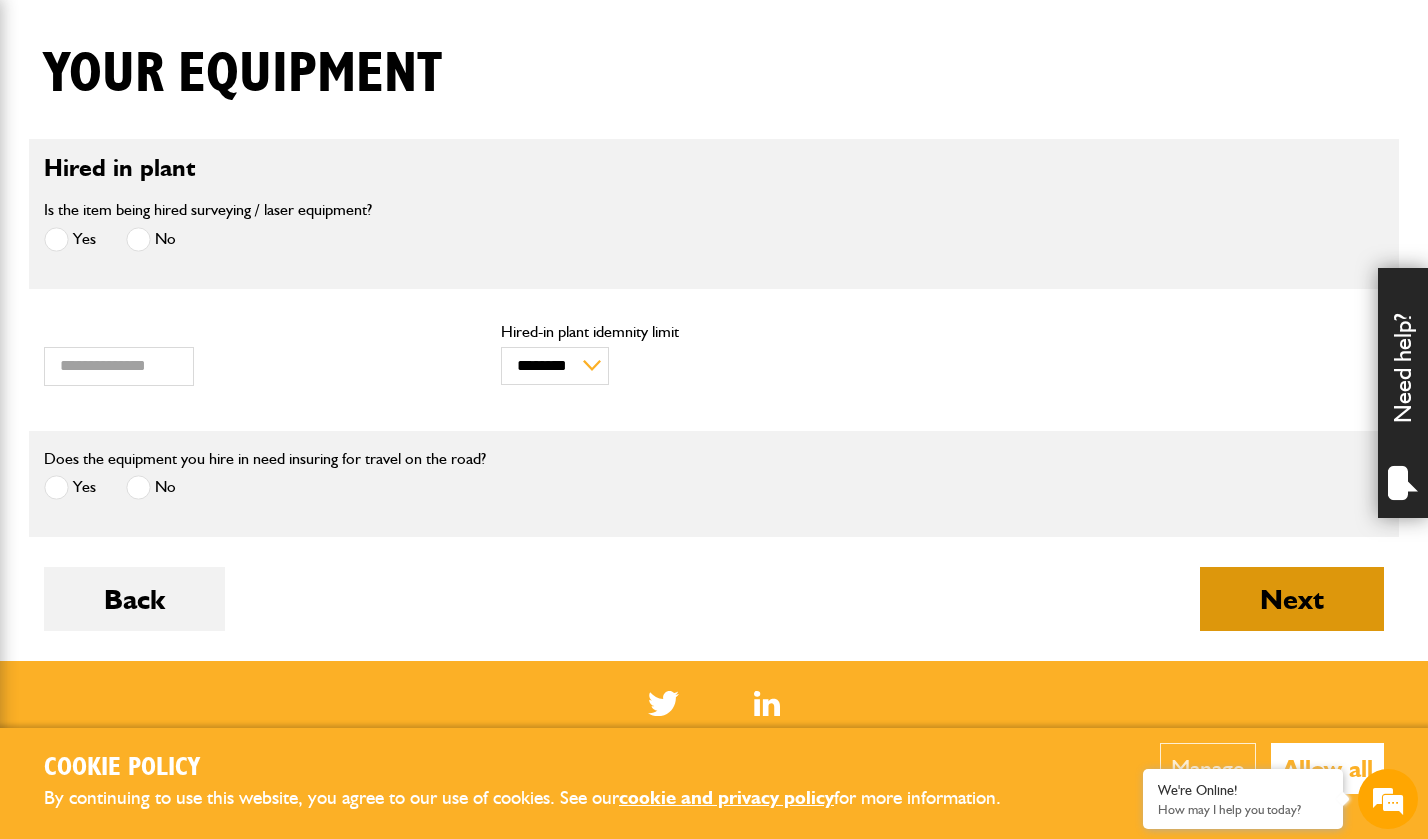click on "Next" at bounding box center [1292, 599] 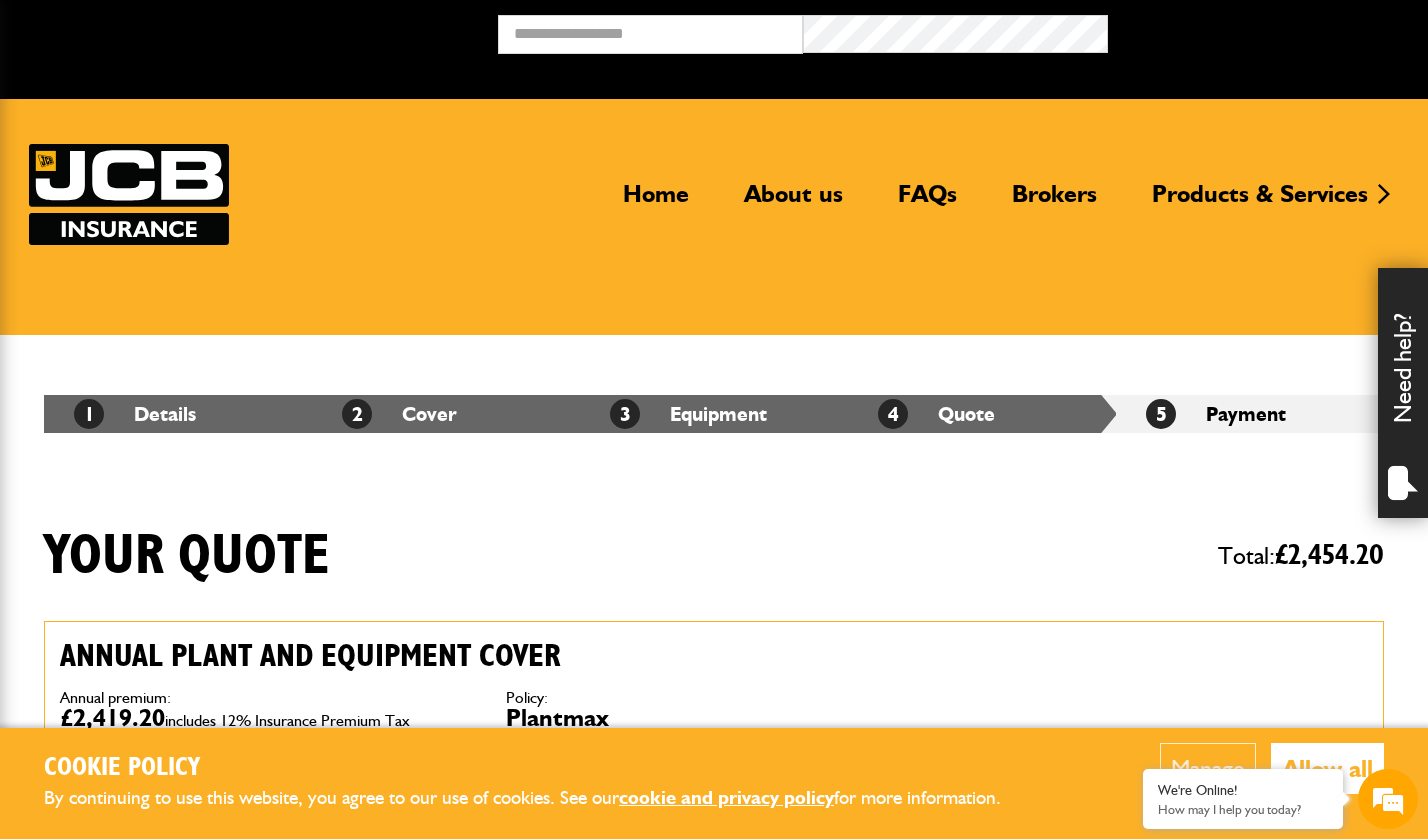 scroll, scrollTop: 0, scrollLeft: 0, axis: both 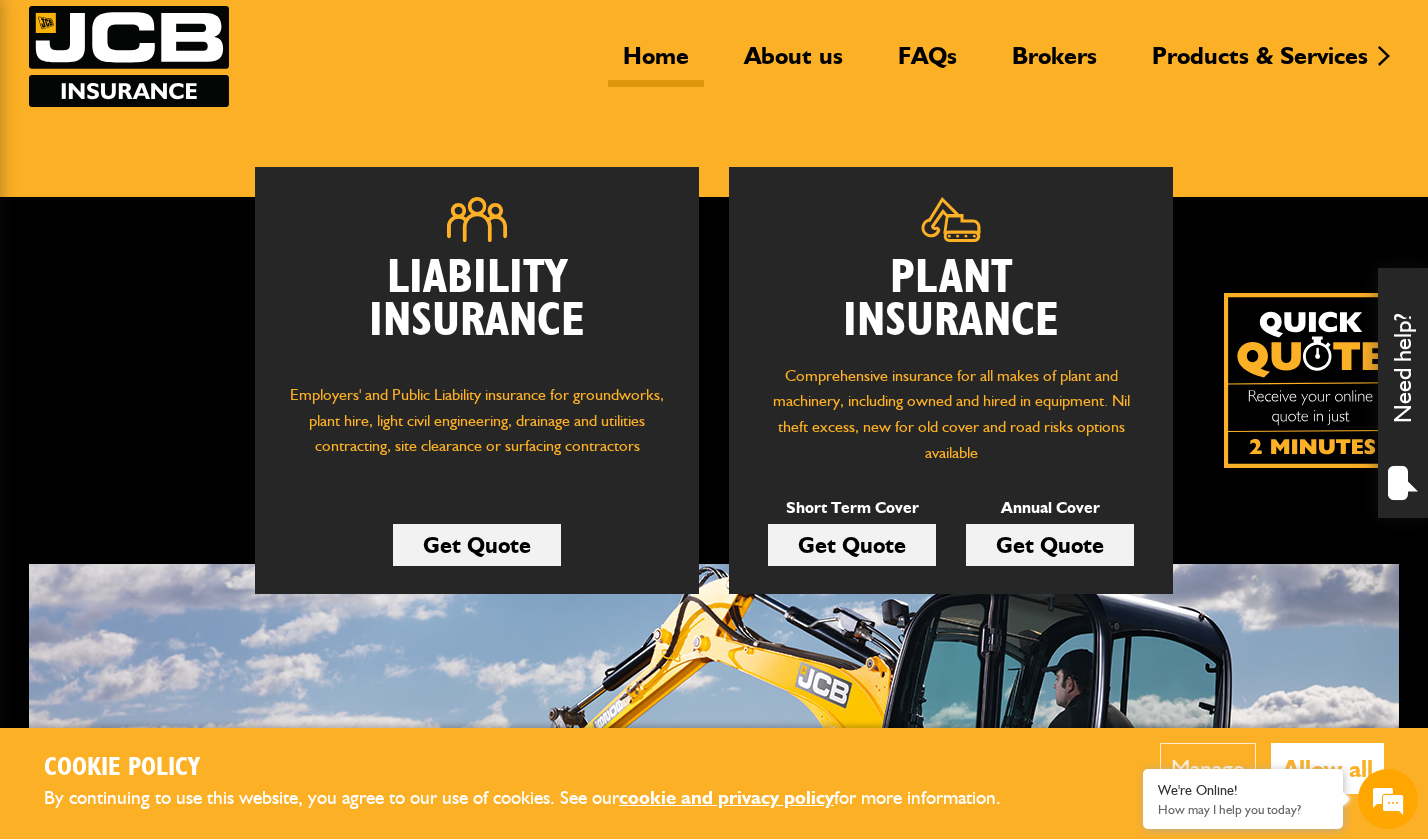 click on "Get Quote" at bounding box center (1050, 545) 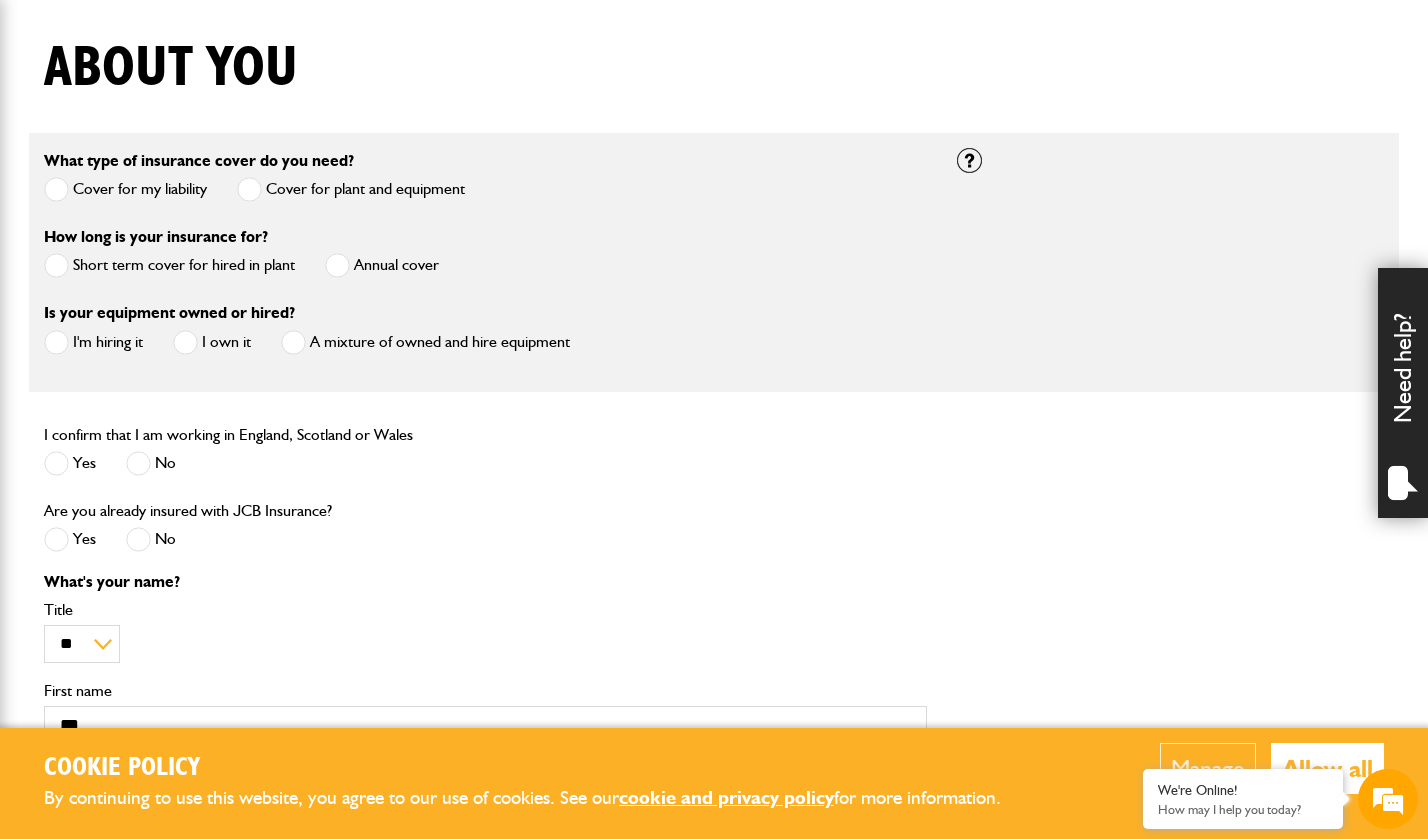 scroll, scrollTop: 456, scrollLeft: 0, axis: vertical 